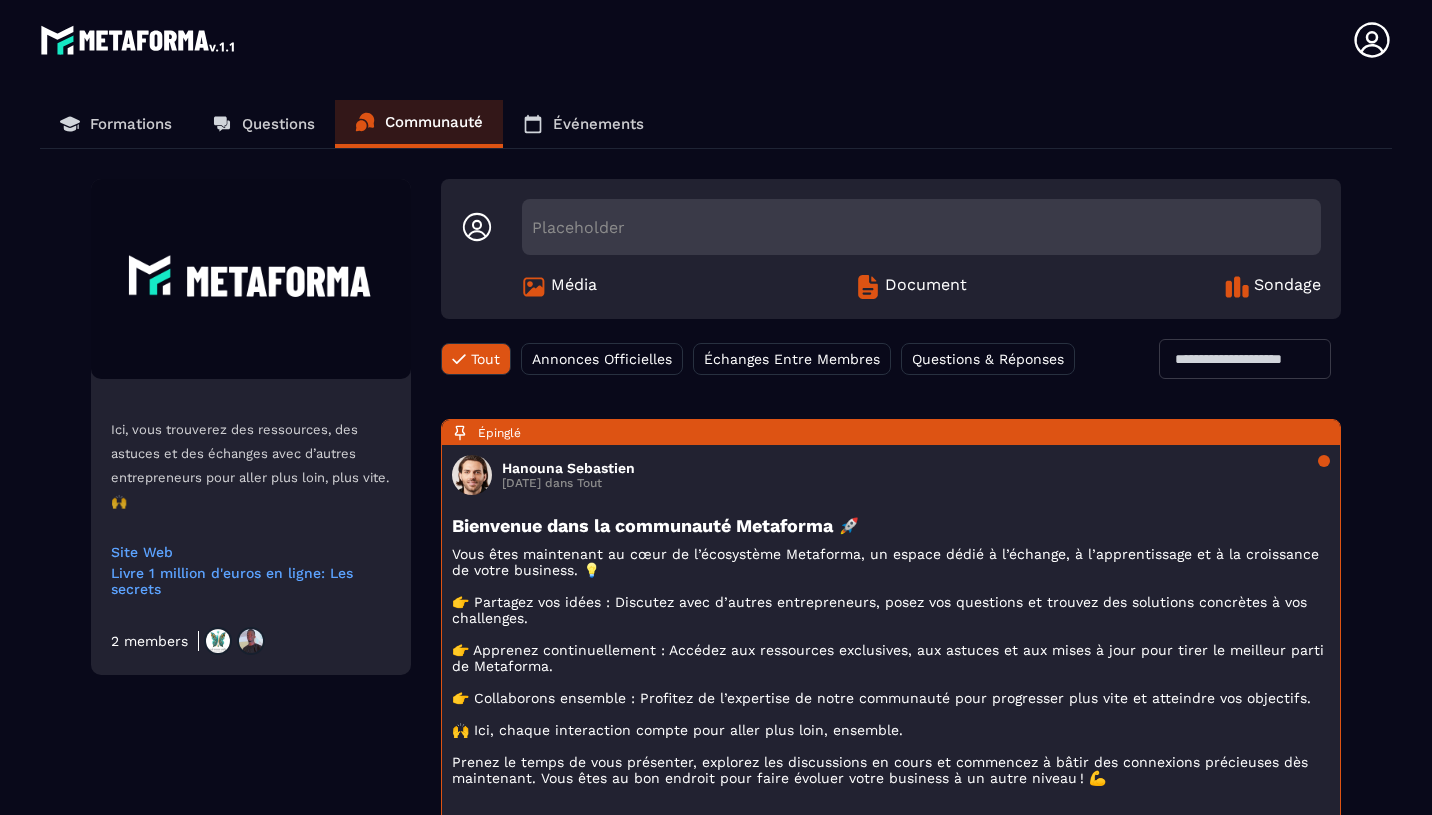 scroll, scrollTop: 0, scrollLeft: 0, axis: both 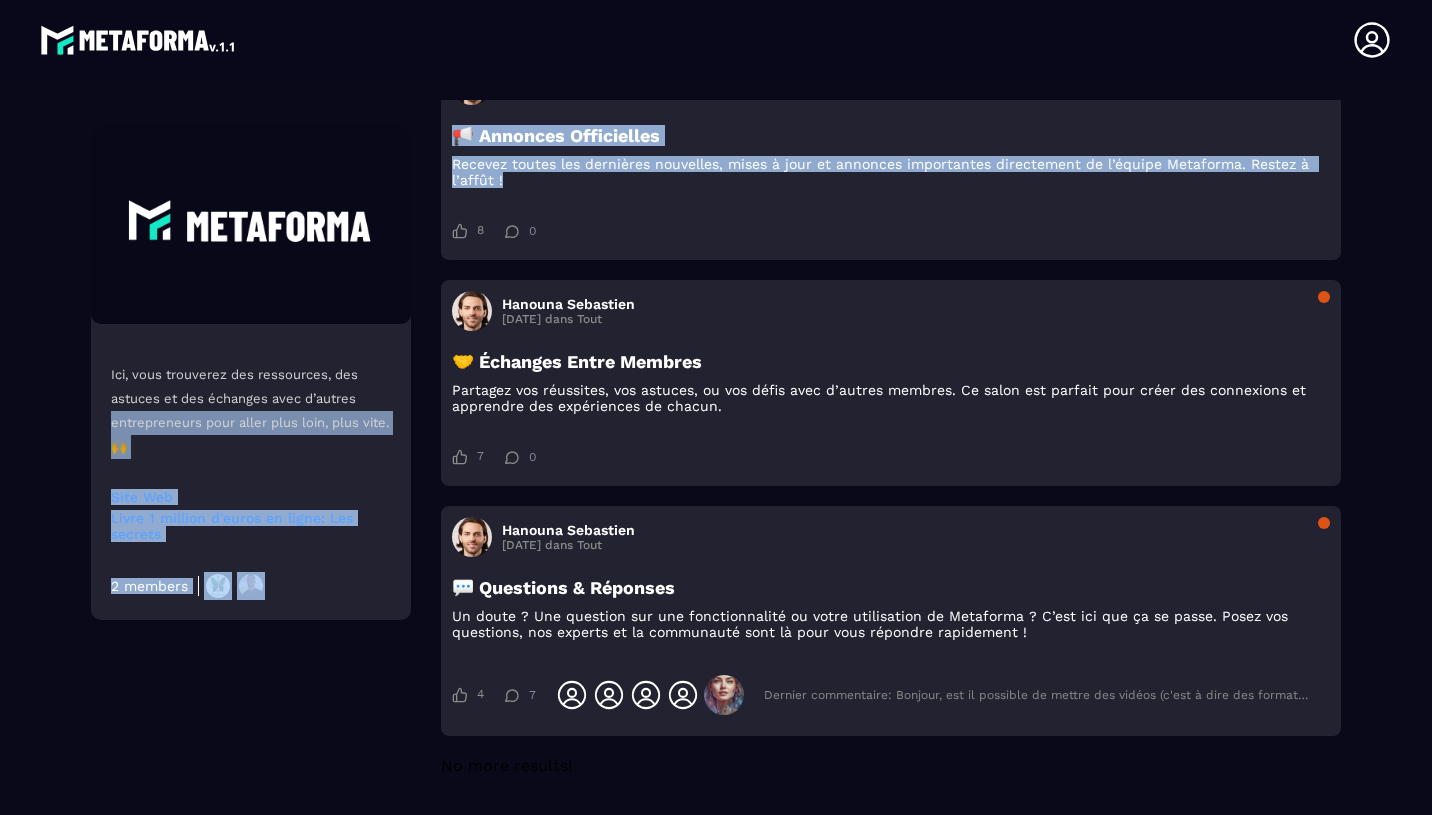 click at bounding box center (251, 224) 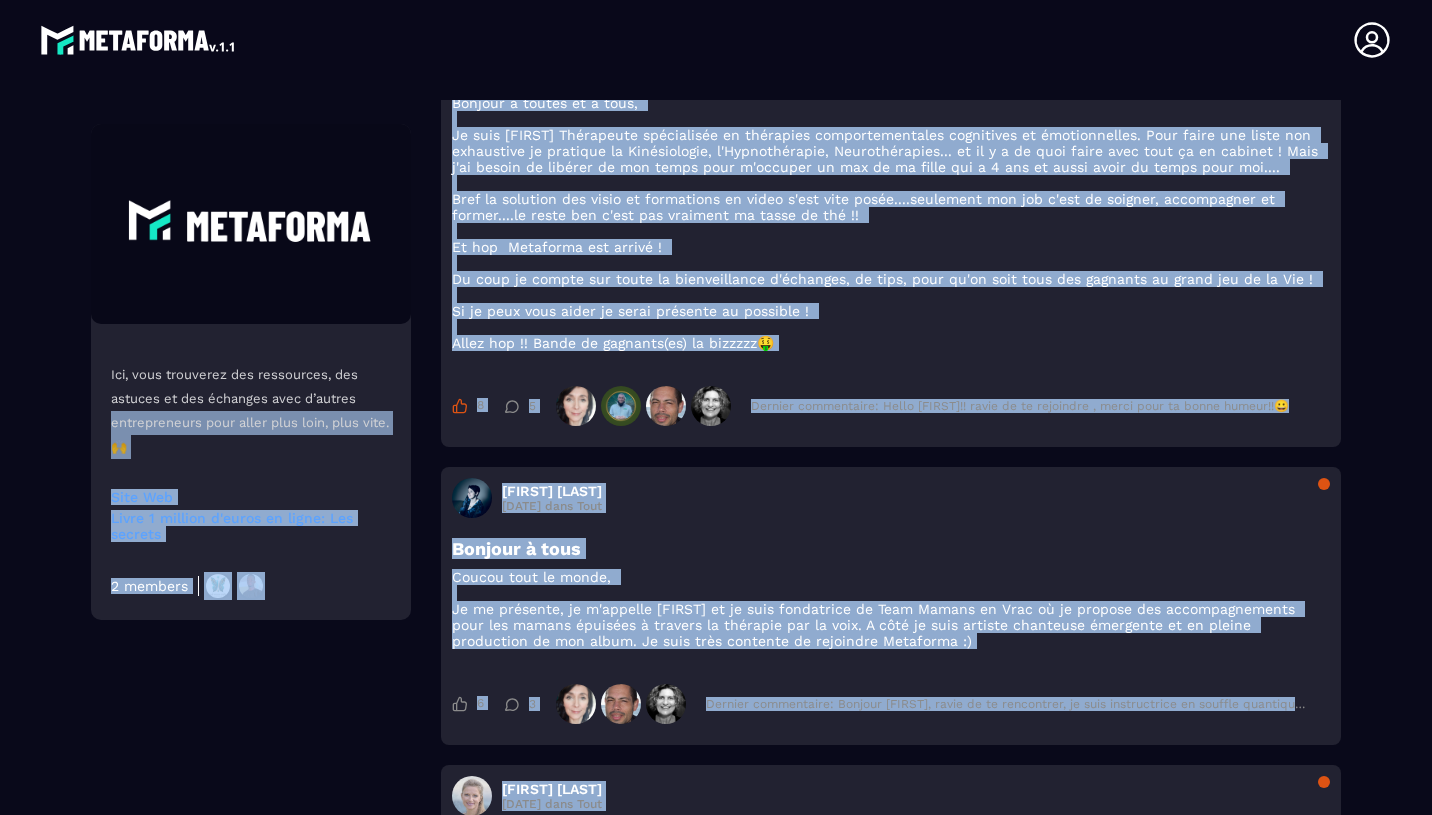 scroll, scrollTop: 2795, scrollLeft: 0, axis: vertical 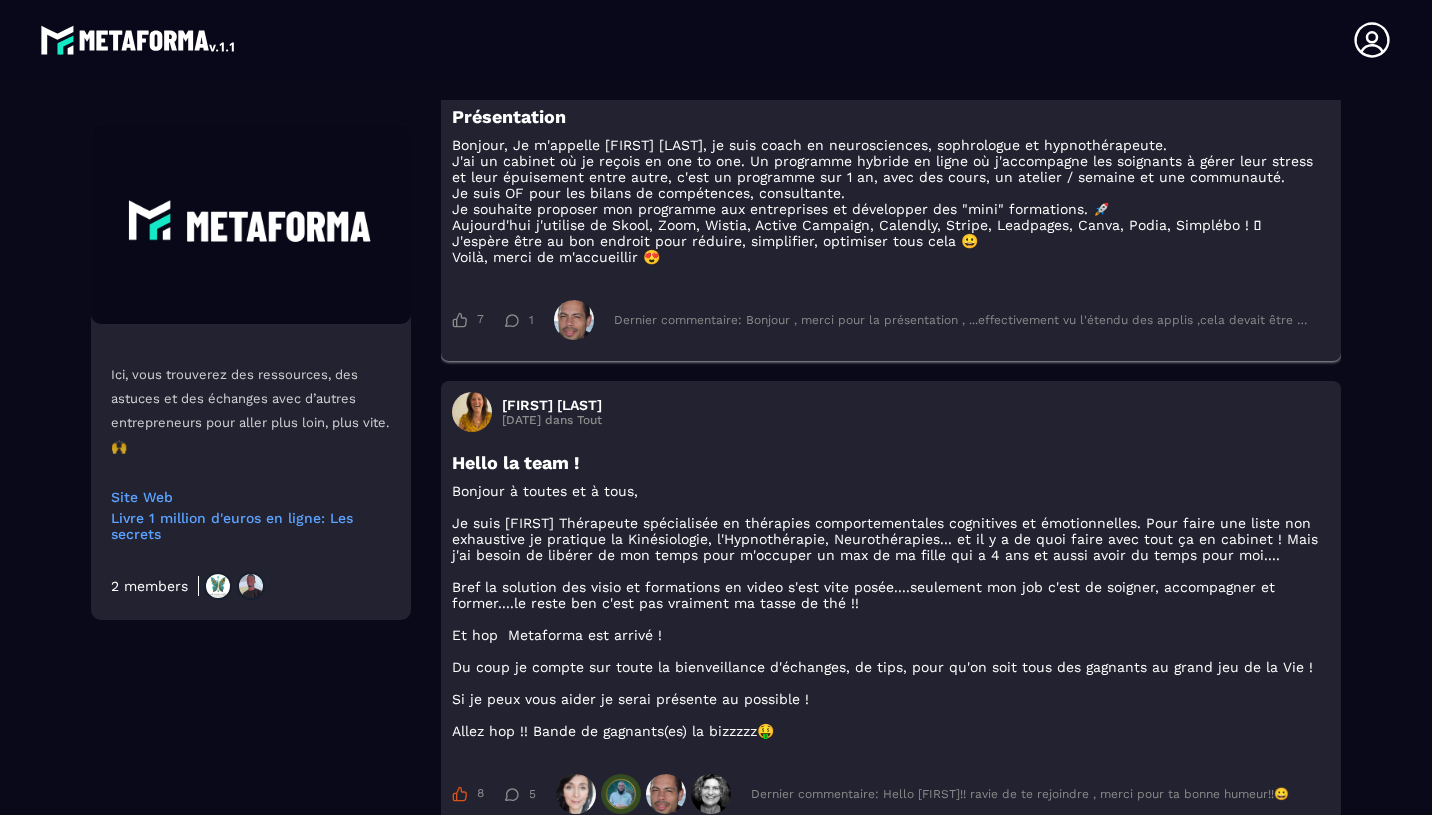 click on "Présentation Bonjour, Je m'appelle [FIRST] [LAST], je suis coach en neurosciences, sophrologue et hypnothérapeute.
J'ai un cabinet où je reçois en one to one. Un programme hybride en ligne où j'accompagne les soignants à gérer leur stress et leur épuisement entre autre, c'est un programme sur 1 an, avec des cours, un atelier / semaine et une communauté.
Je suis OF pour les bilans de compétences, consultante.
Je souhaite proposer mon programme aux entreprises et développer des "mini" formations. 🚀
Aujourd'hui j'utilise de Skool, Zoom, Wistia, Active Campaign, Calendly, Stripe, Leadpages, Canva, Podia, Simplébo ! 🫣
J'espère être au bon endroit pour réduire, simplifier, optimiser tous cela 😀
Voilà, merci de m'accueillir 😍" at bounding box center (891, 195) 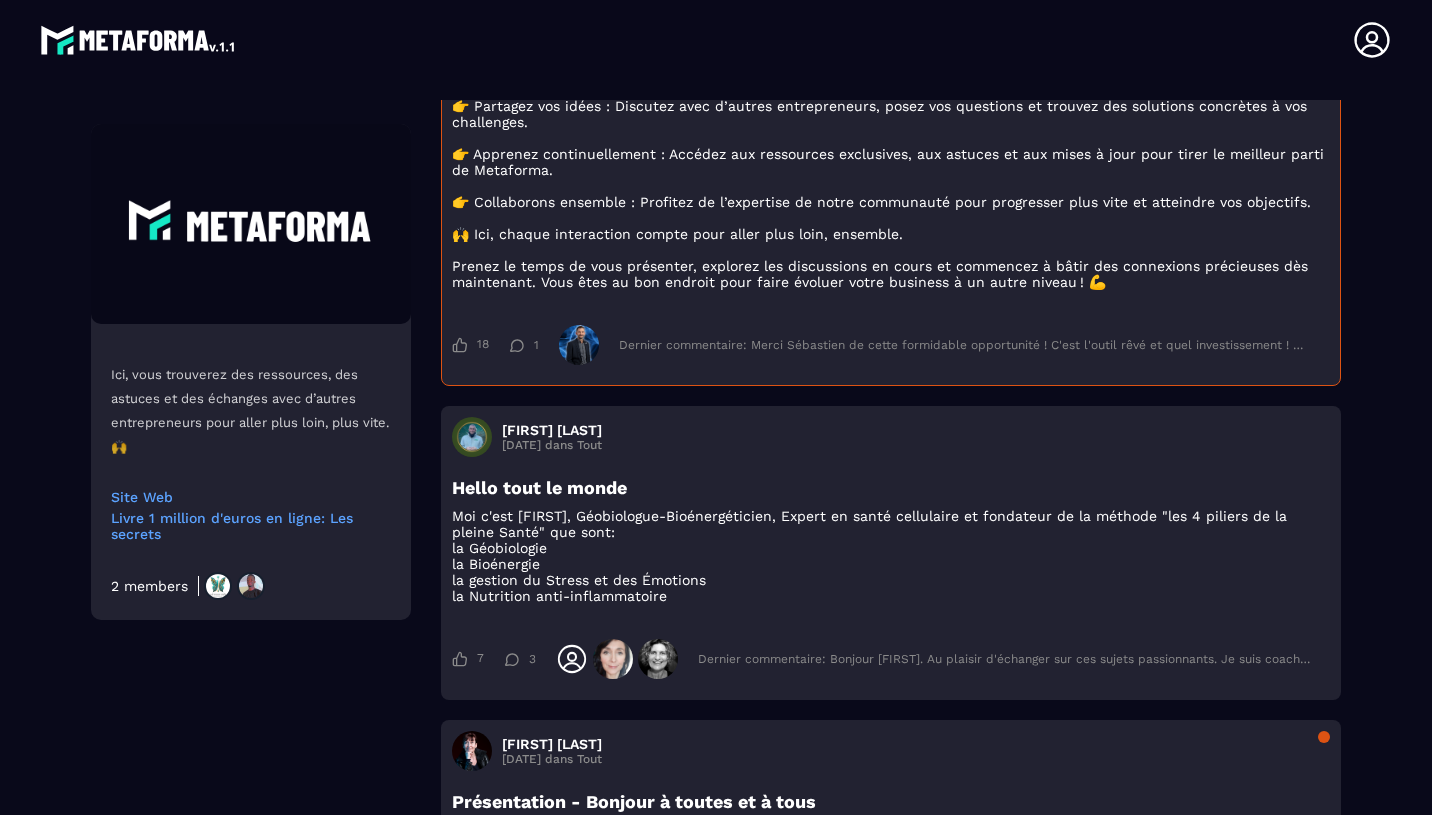 scroll, scrollTop: 0, scrollLeft: 0, axis: both 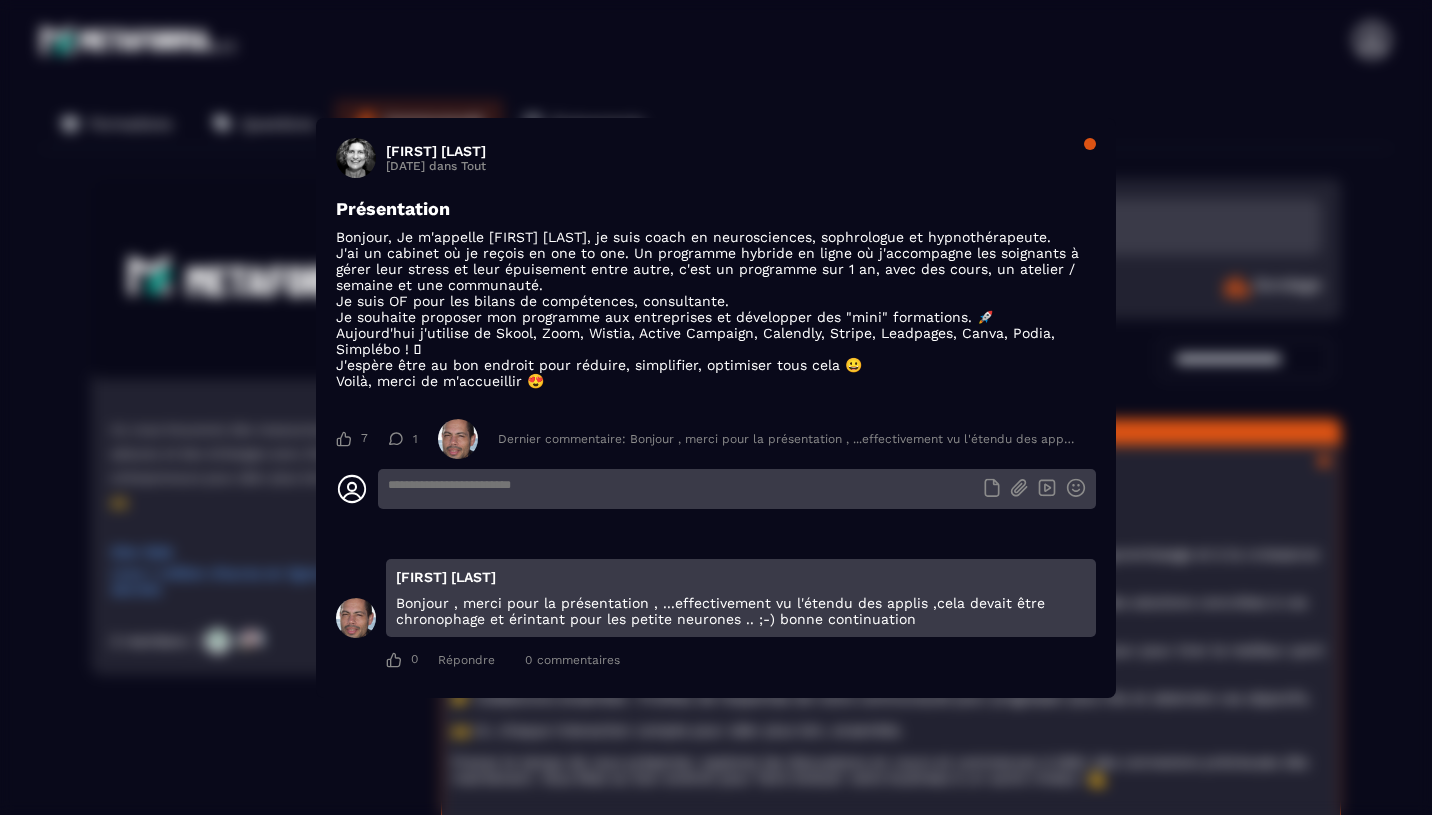 click at bounding box center (1085, 144) 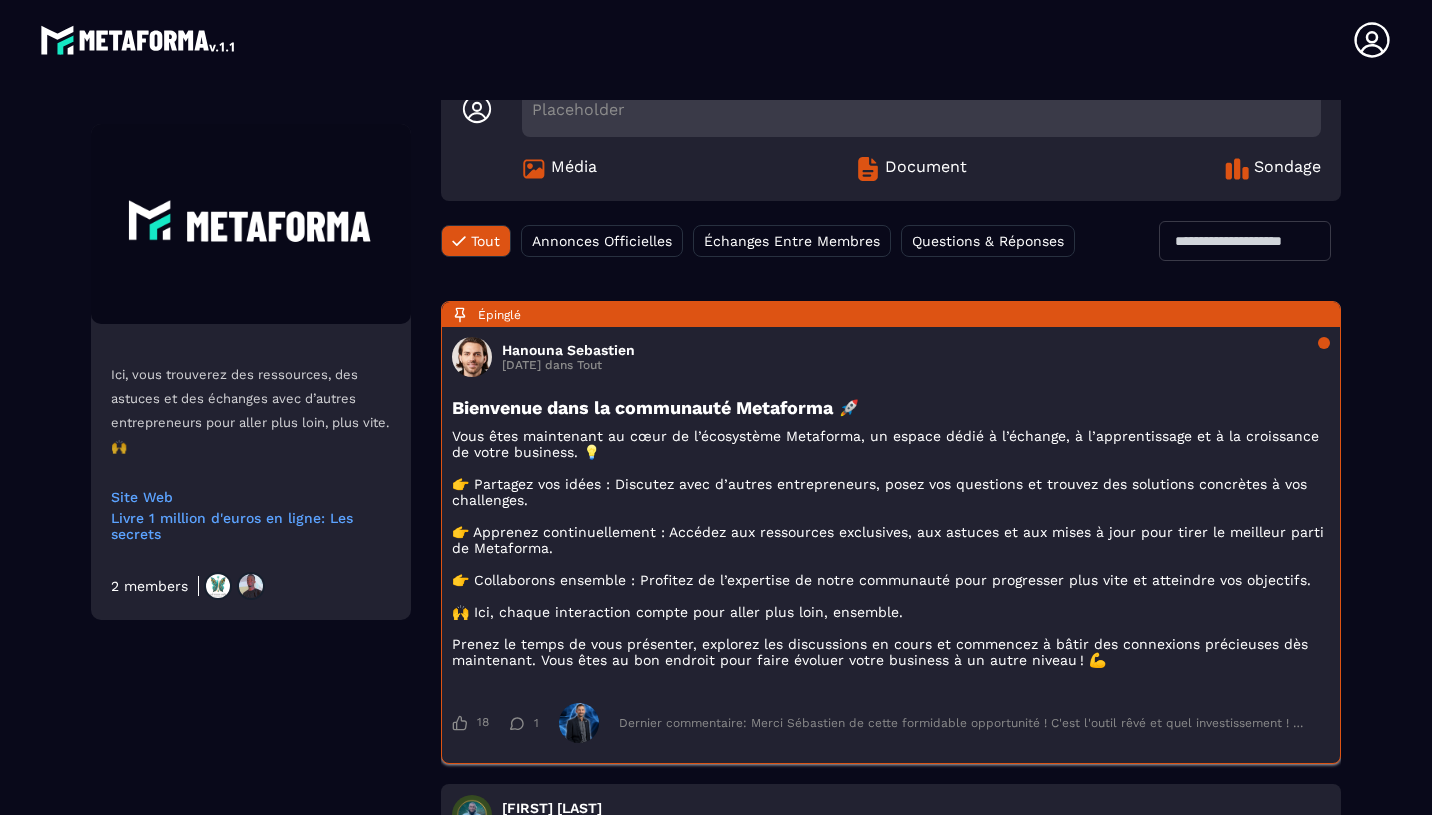 scroll, scrollTop: 116, scrollLeft: 0, axis: vertical 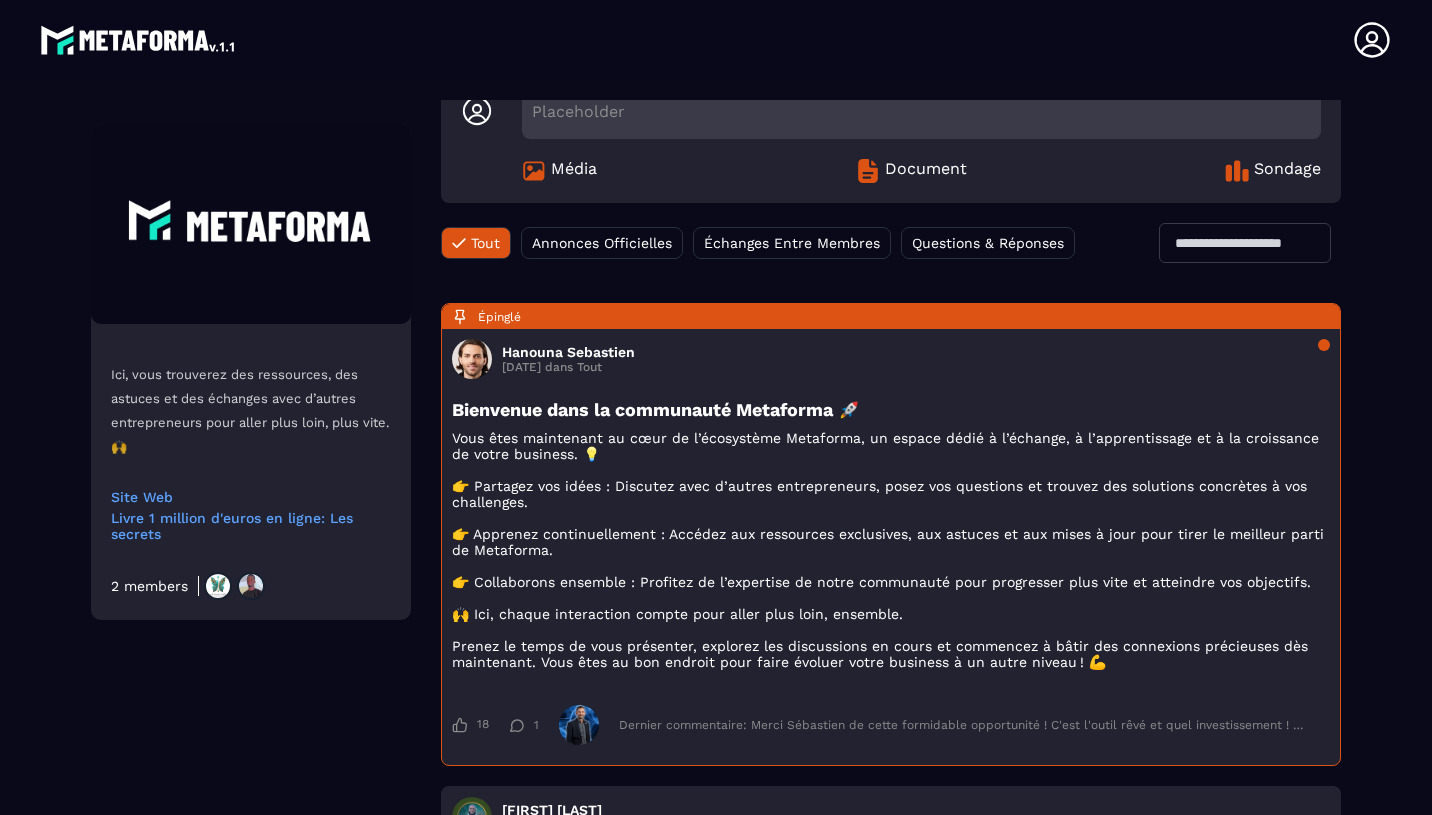 click on "Annonces Officielles" 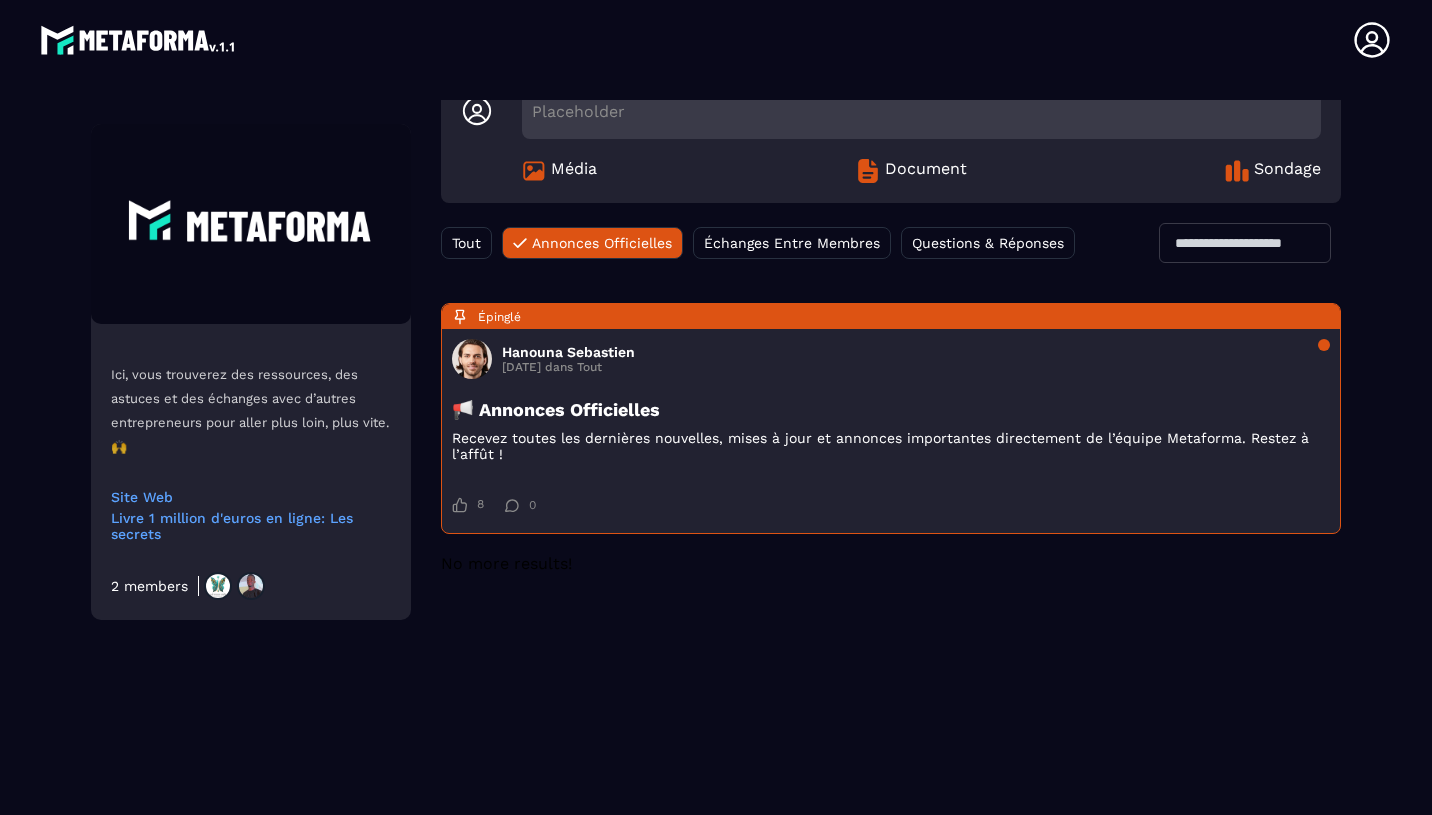 click on "Échanges Entre Membres" at bounding box center (792, 243) 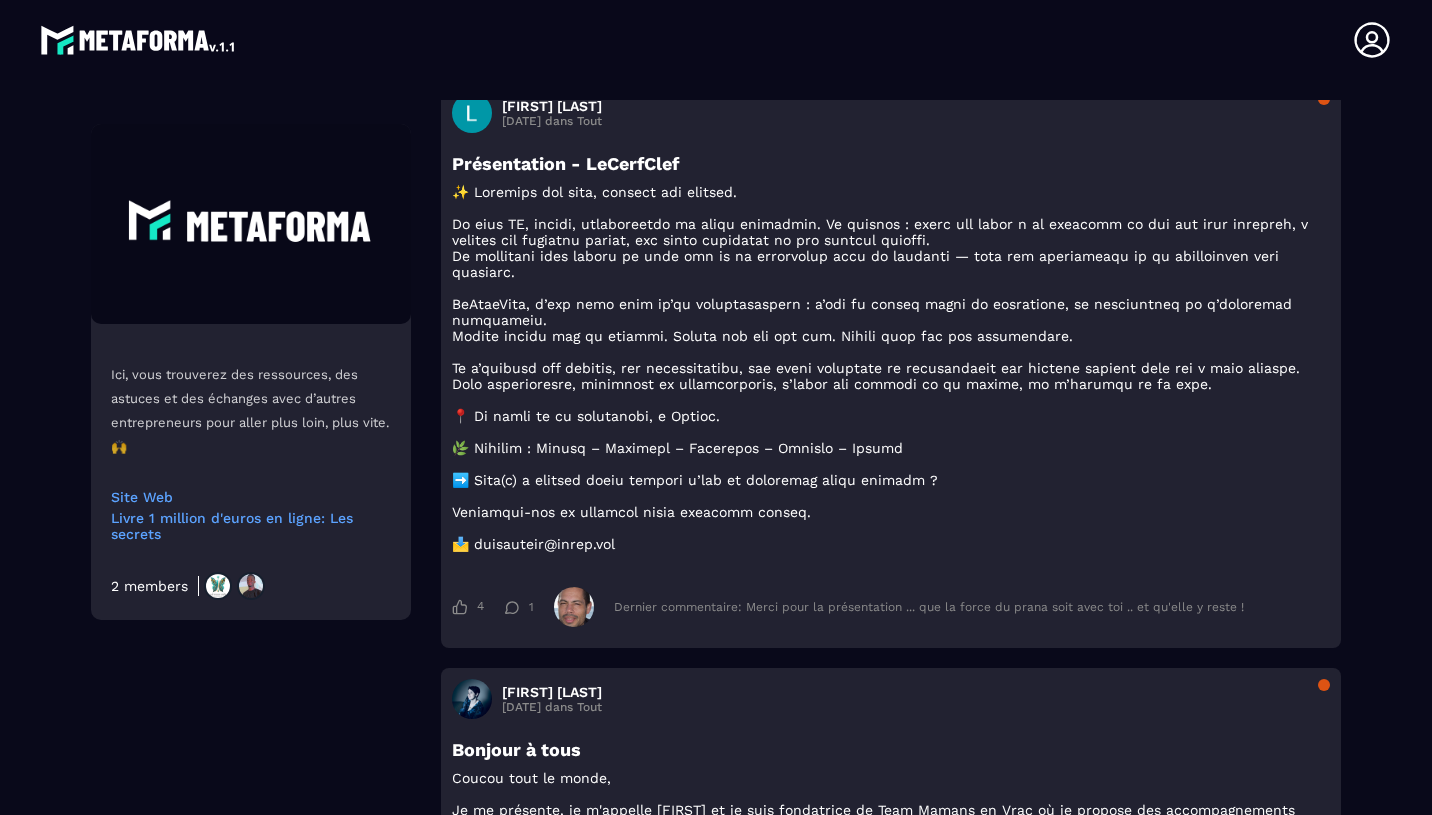 scroll, scrollTop: 0, scrollLeft: 0, axis: both 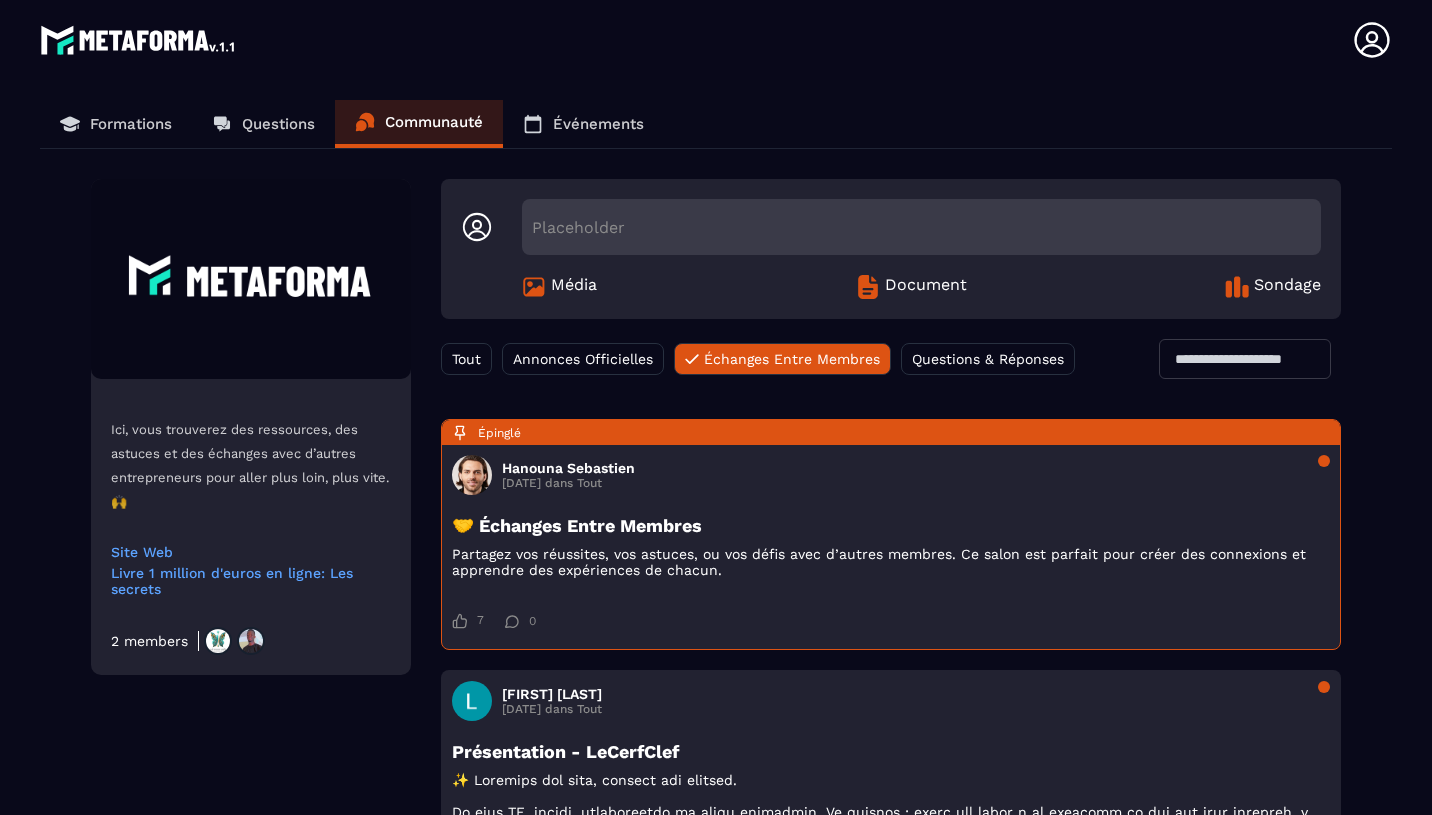 click on "Questions & Réponses" at bounding box center (988, 359) 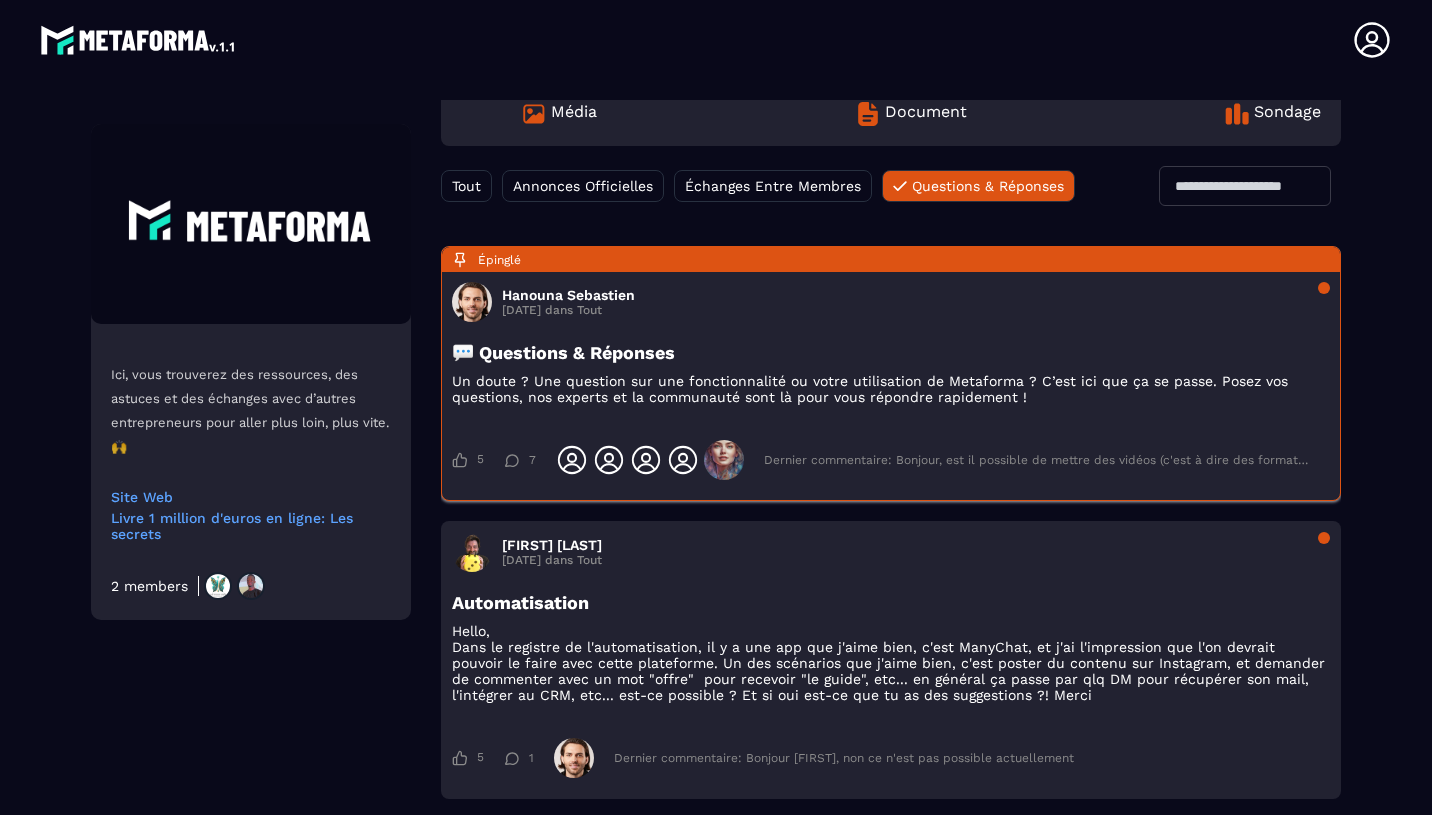 scroll, scrollTop: 434, scrollLeft: 0, axis: vertical 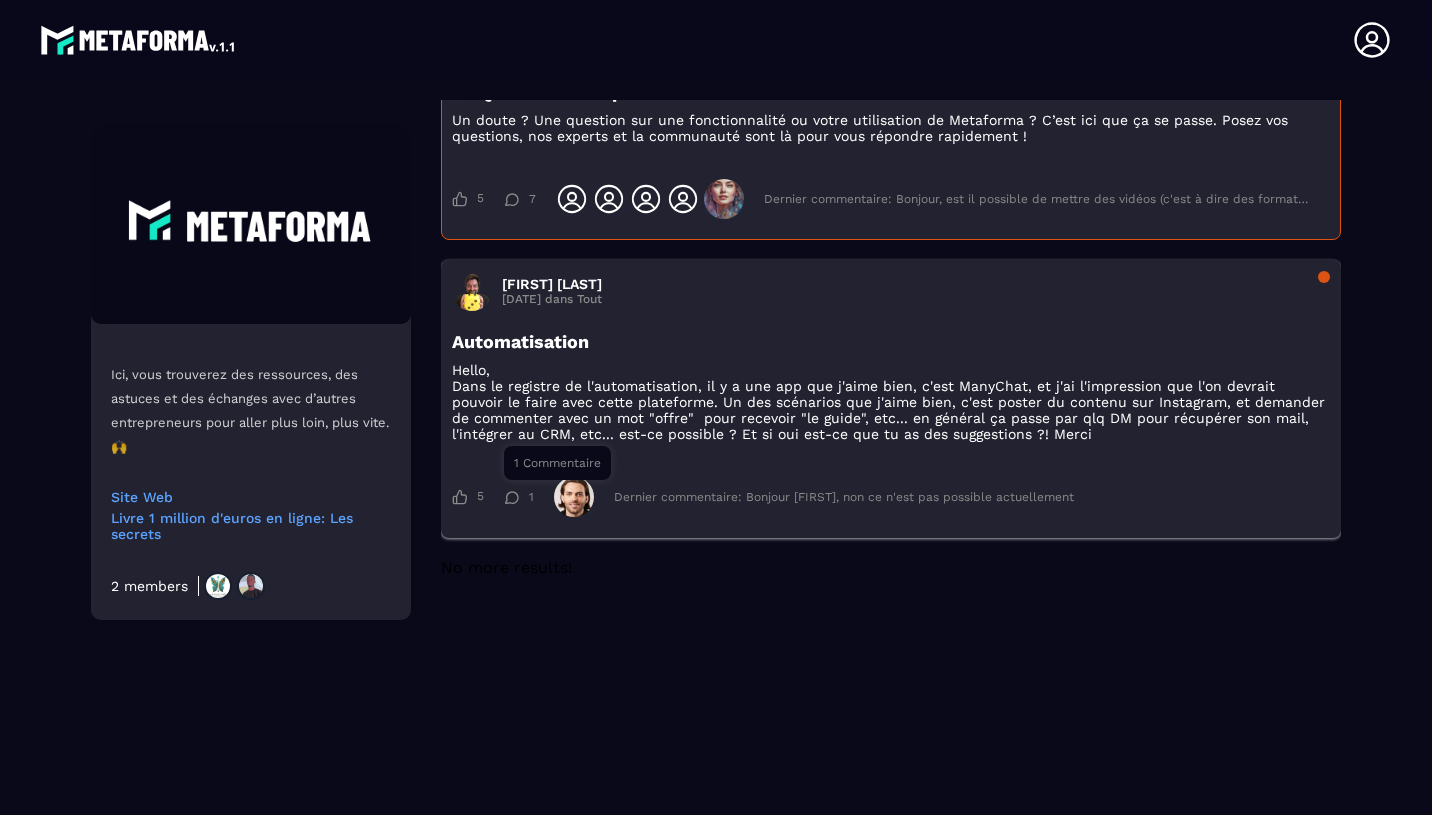 click 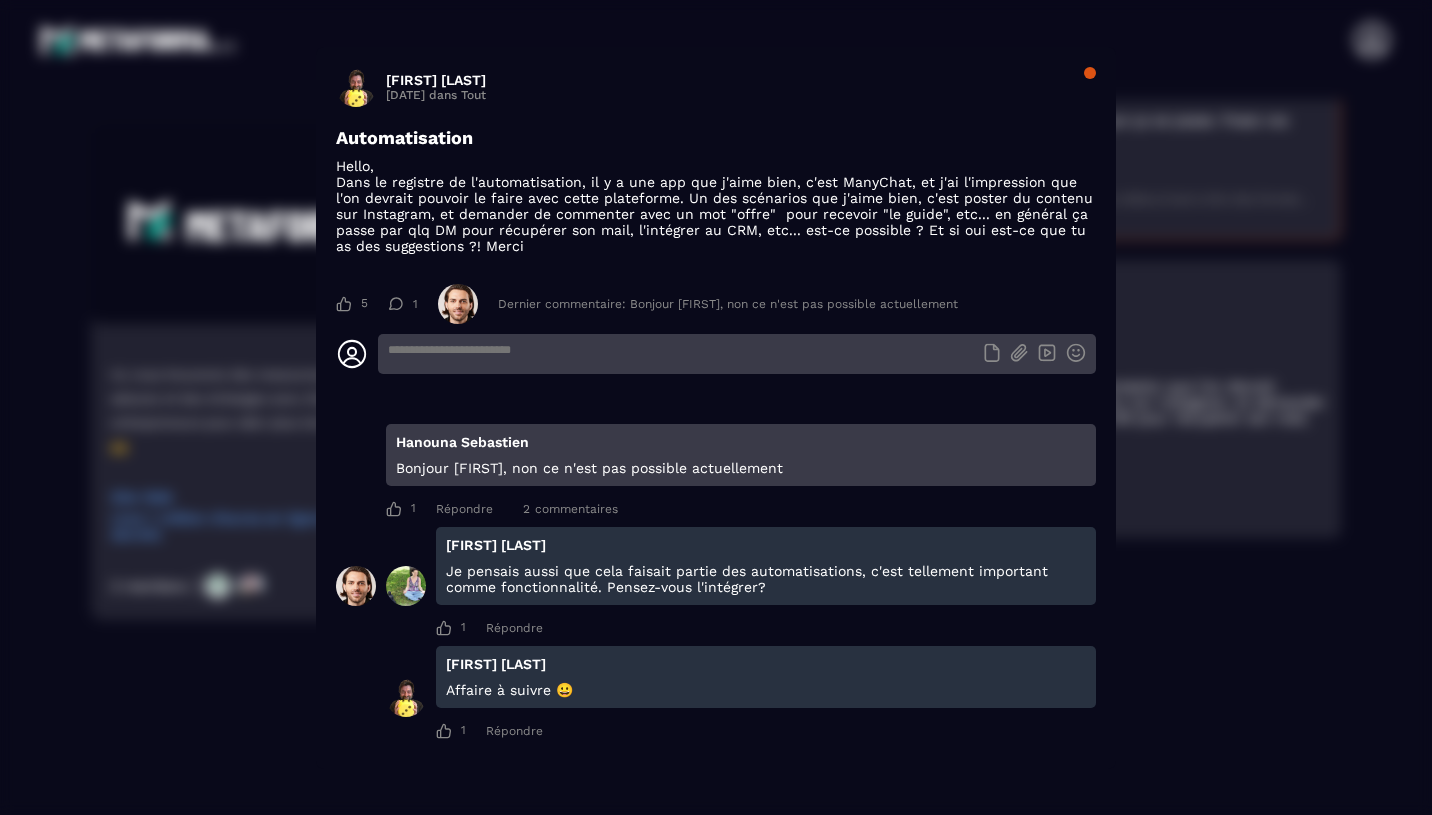 click on "Répondre" at bounding box center [514, 731] 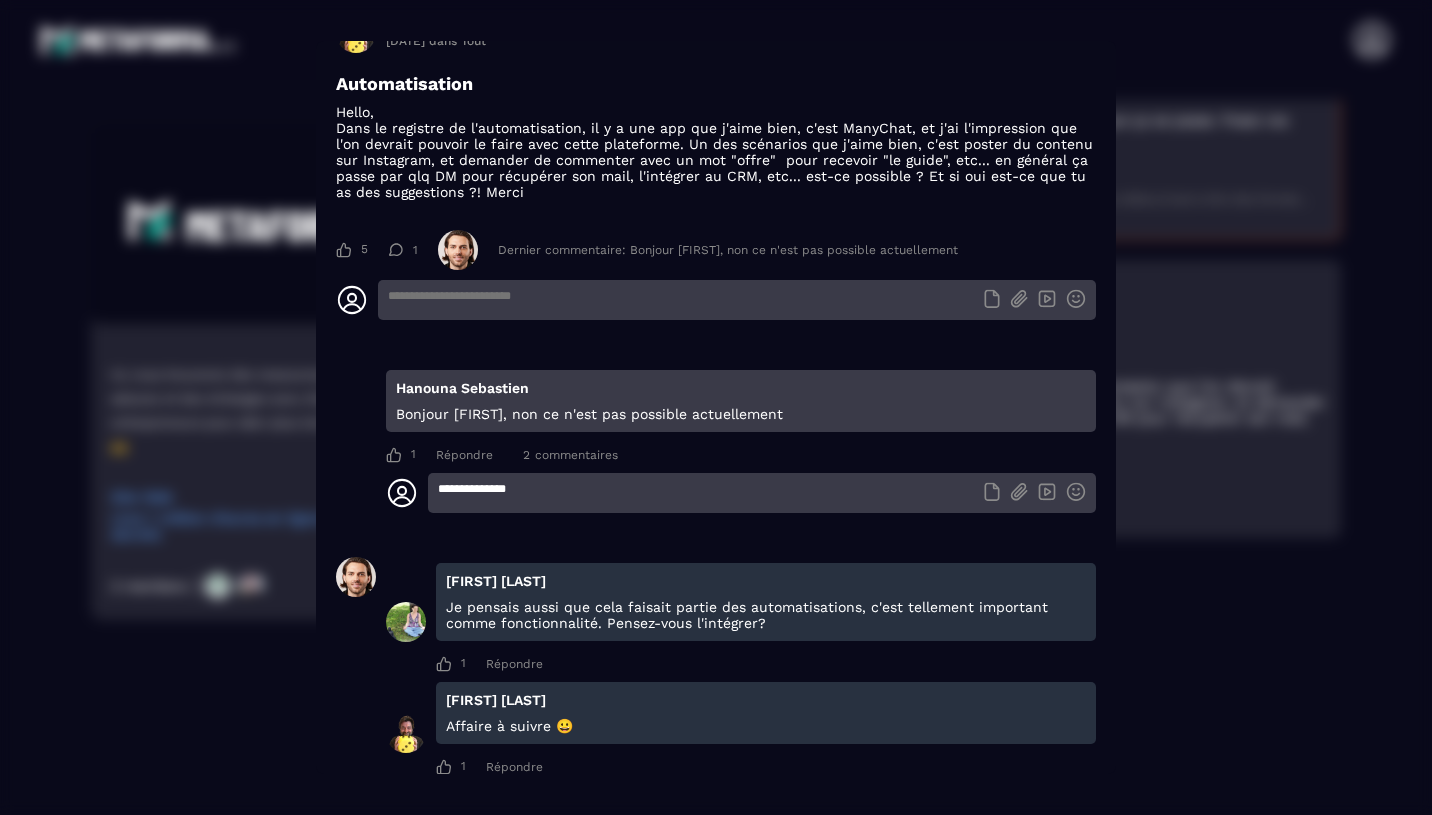 scroll, scrollTop: 87, scrollLeft: 0, axis: vertical 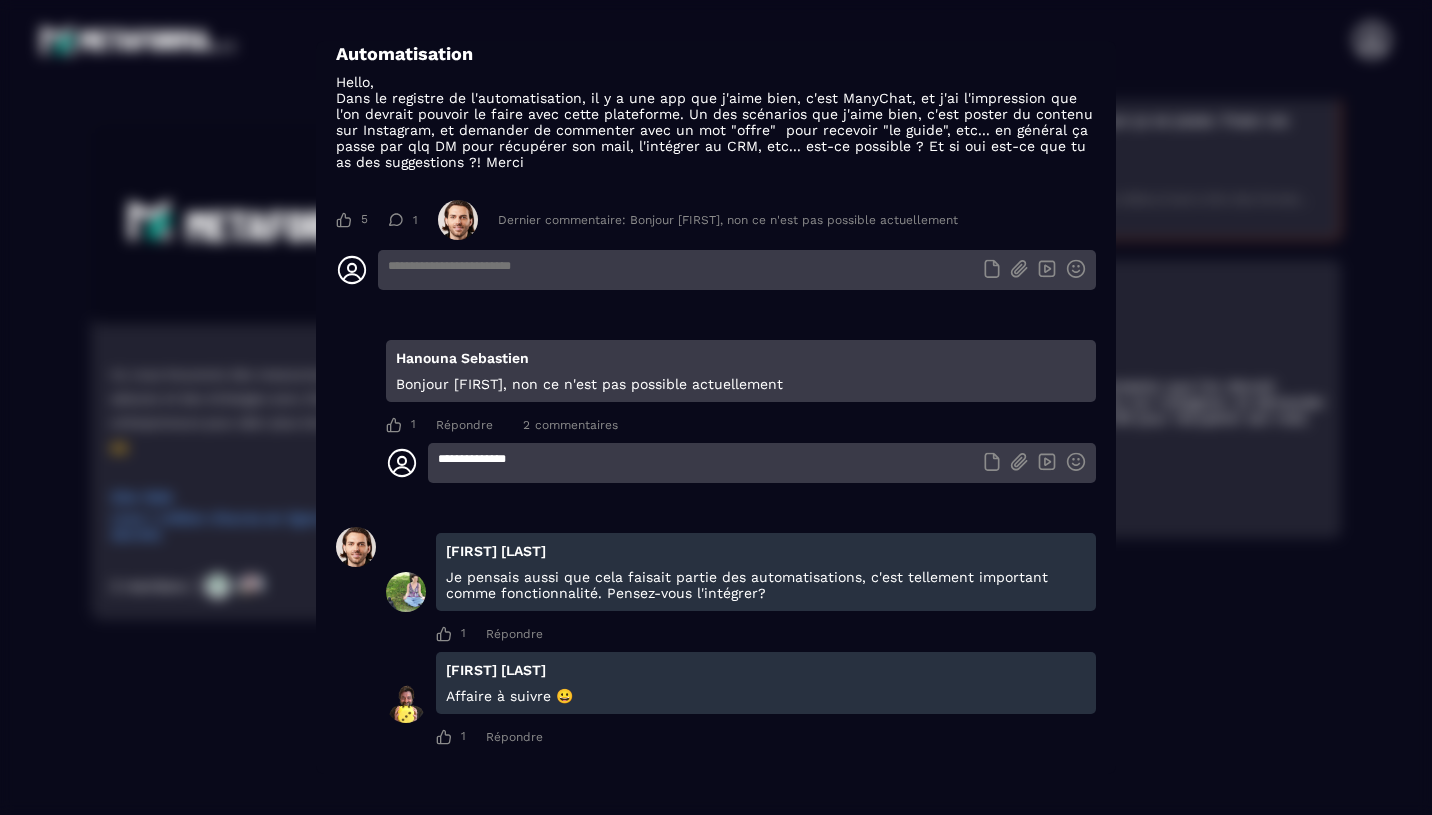 click on "Répondre" at bounding box center [514, 737] 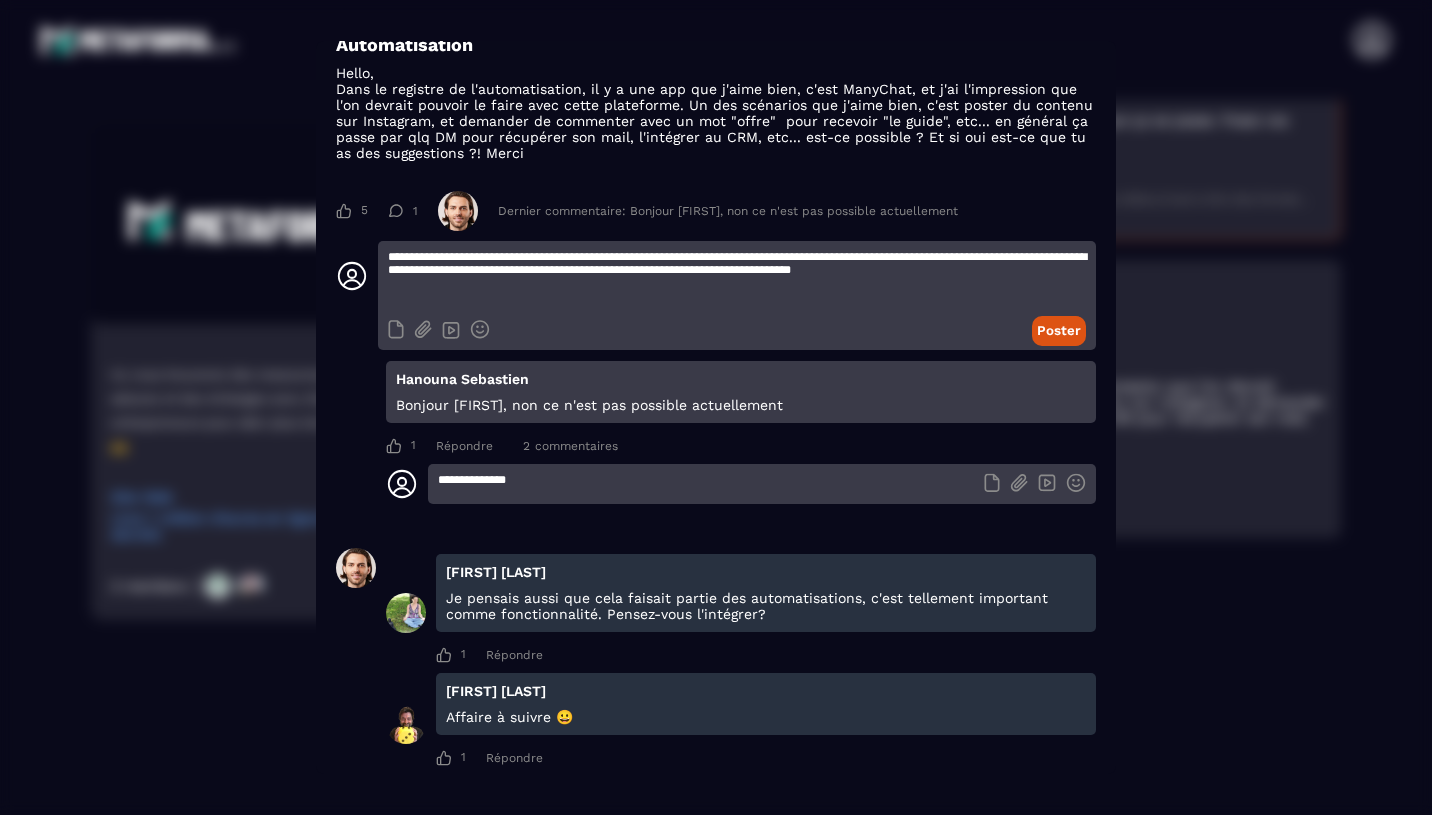 type on "**********" 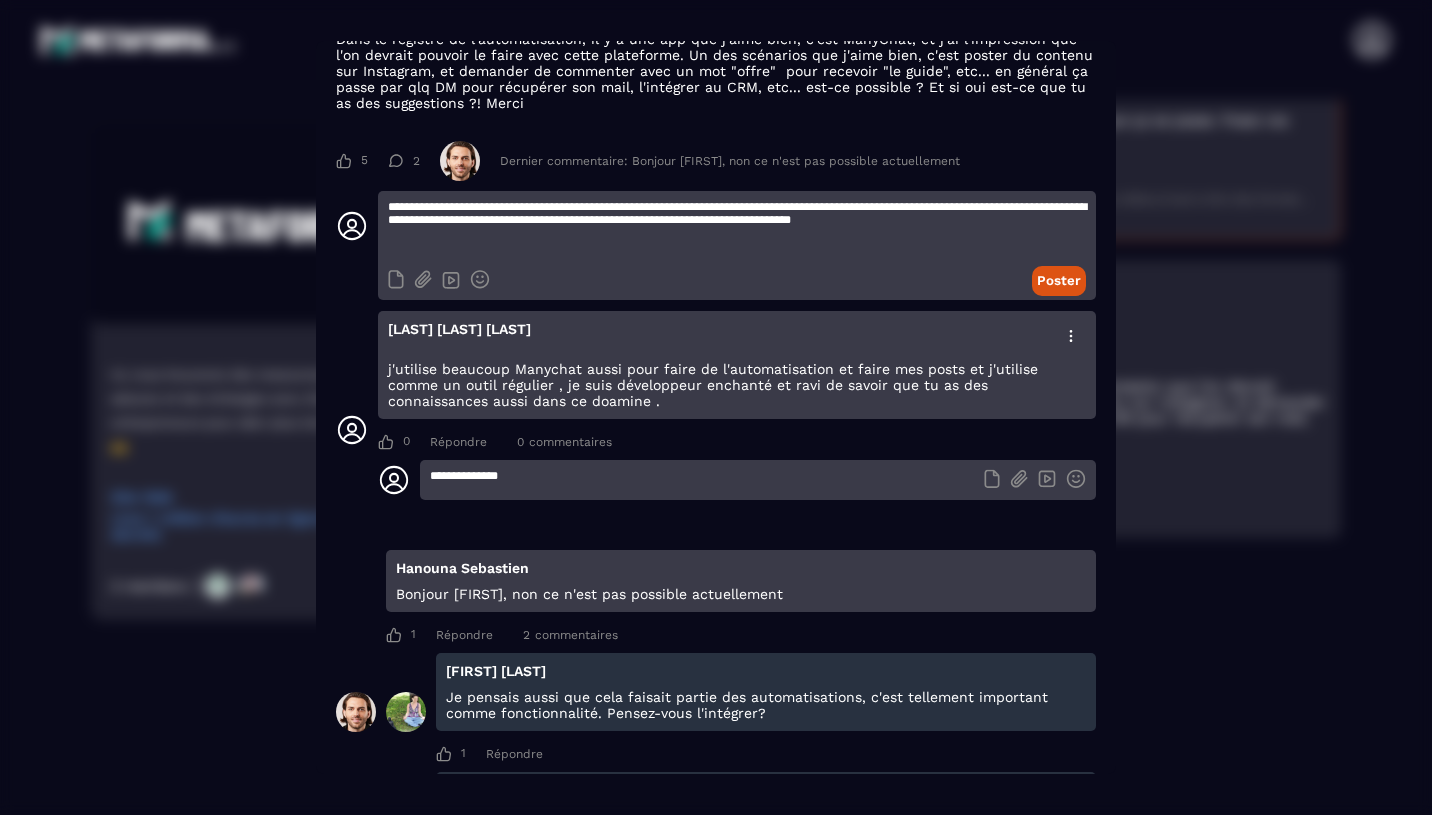 type 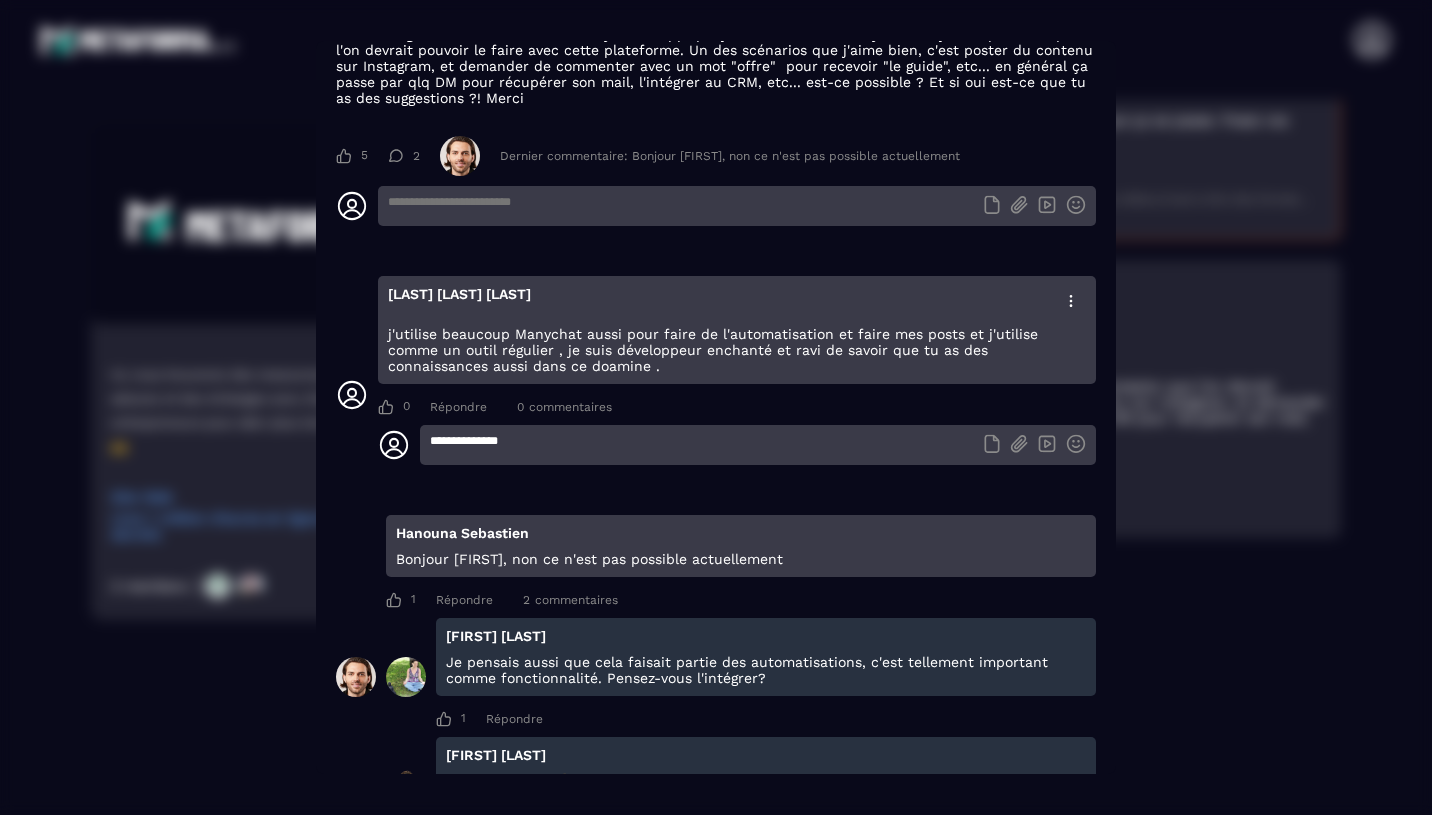 scroll, scrollTop: 42, scrollLeft: 0, axis: vertical 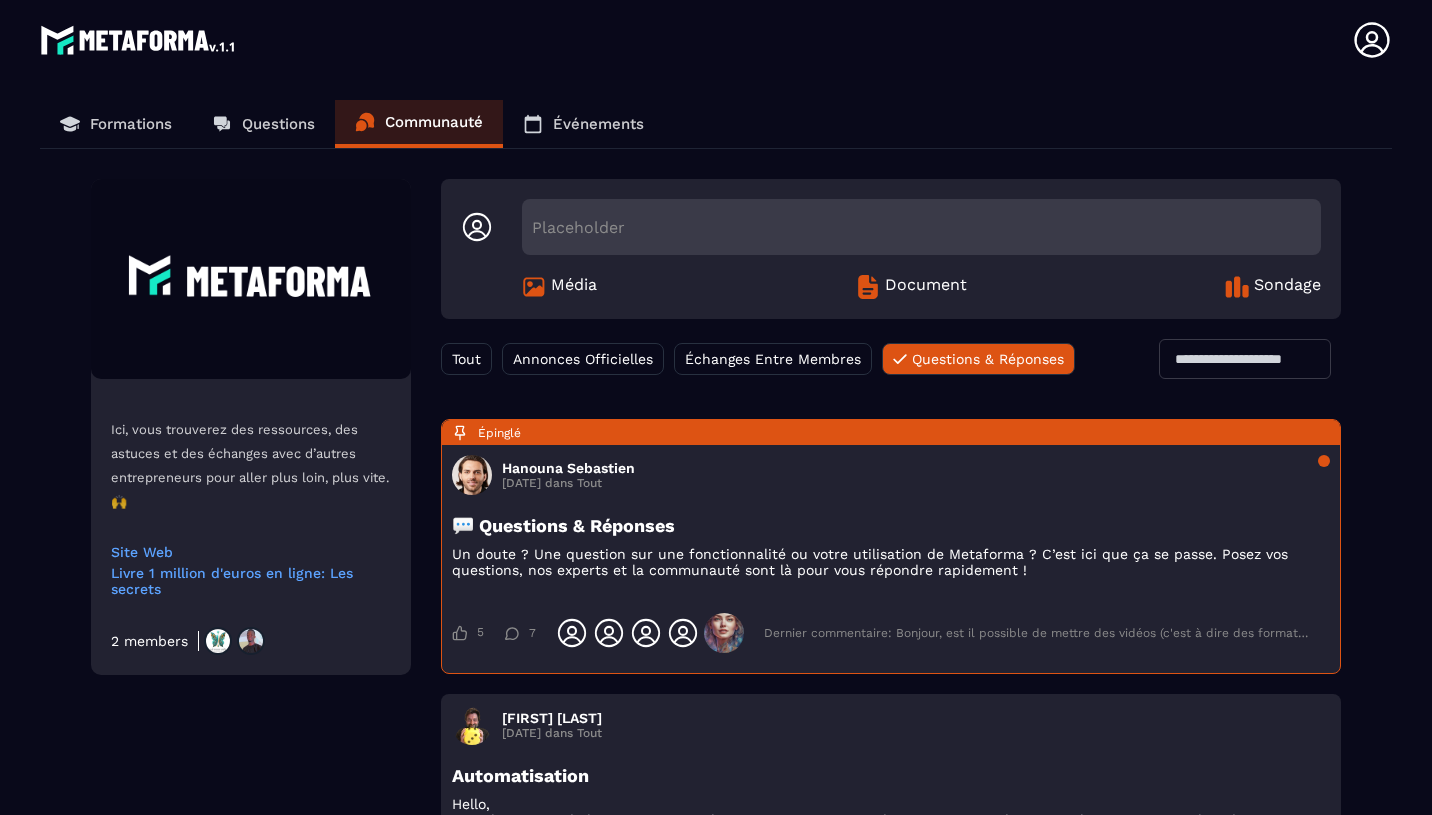 click on "Événements" at bounding box center (583, 124) 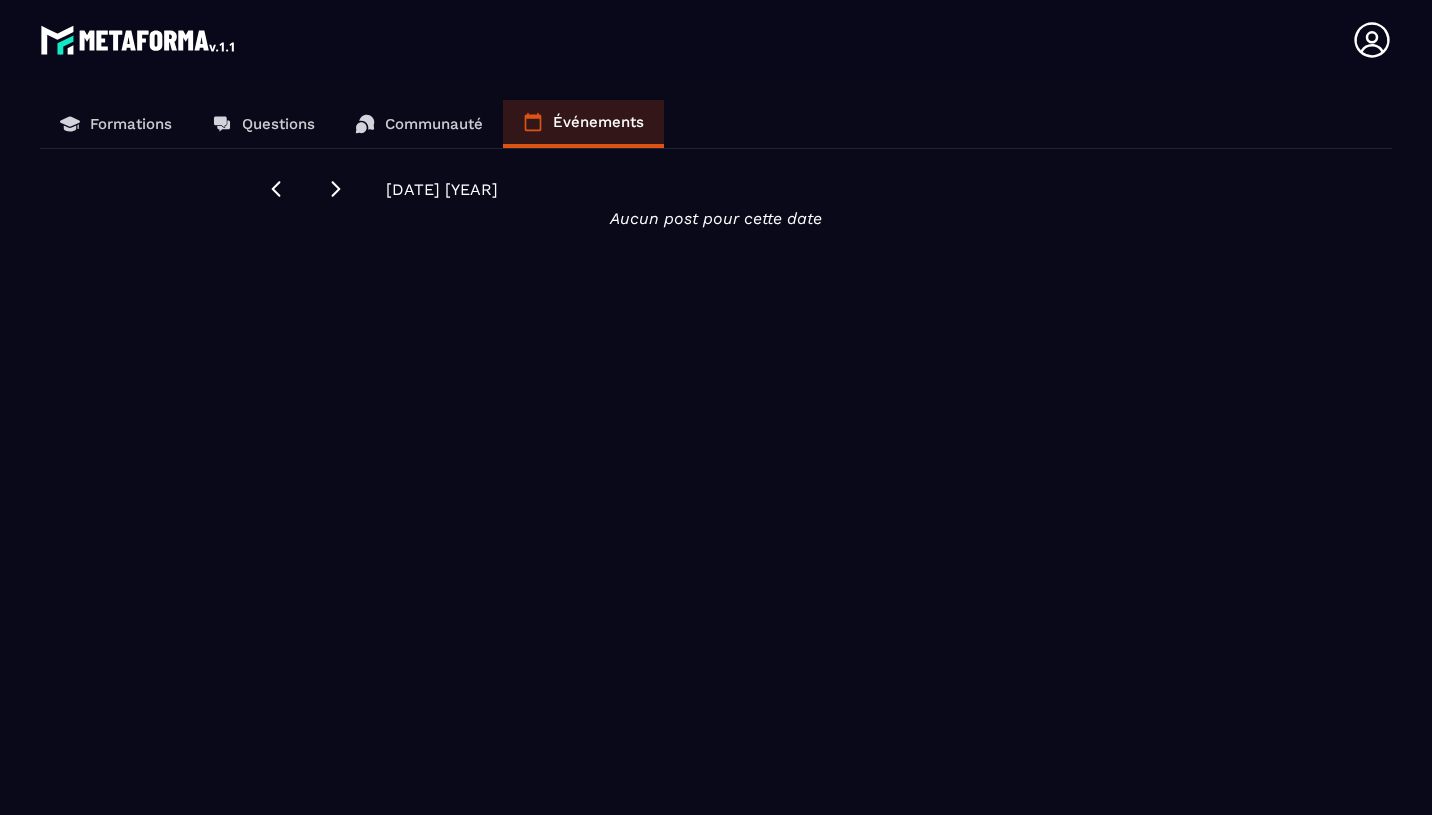 click on "Questions" at bounding box center [263, 124] 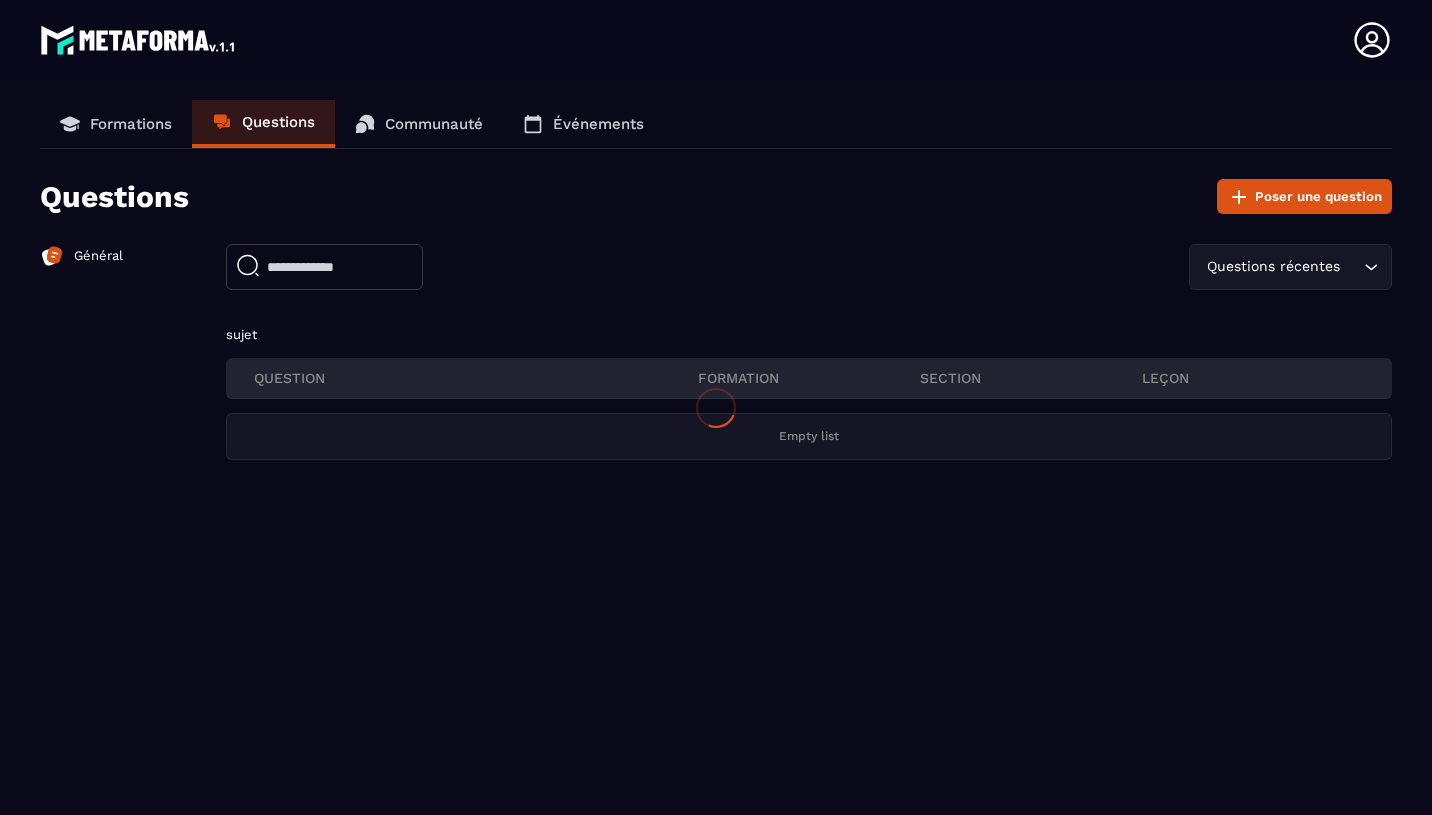 click at bounding box center [716, 407] 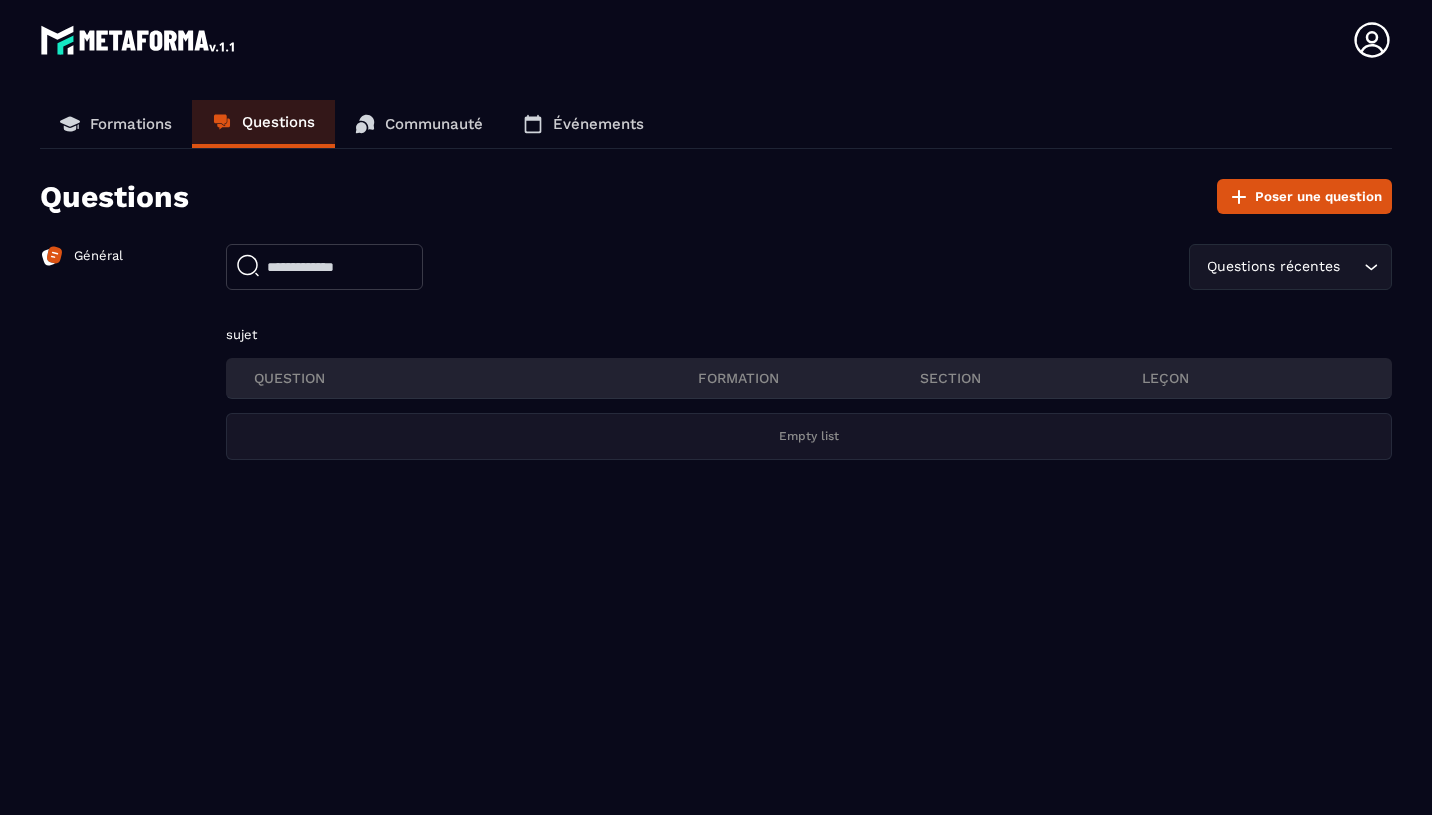 click on "Général" at bounding box center [81, 358] 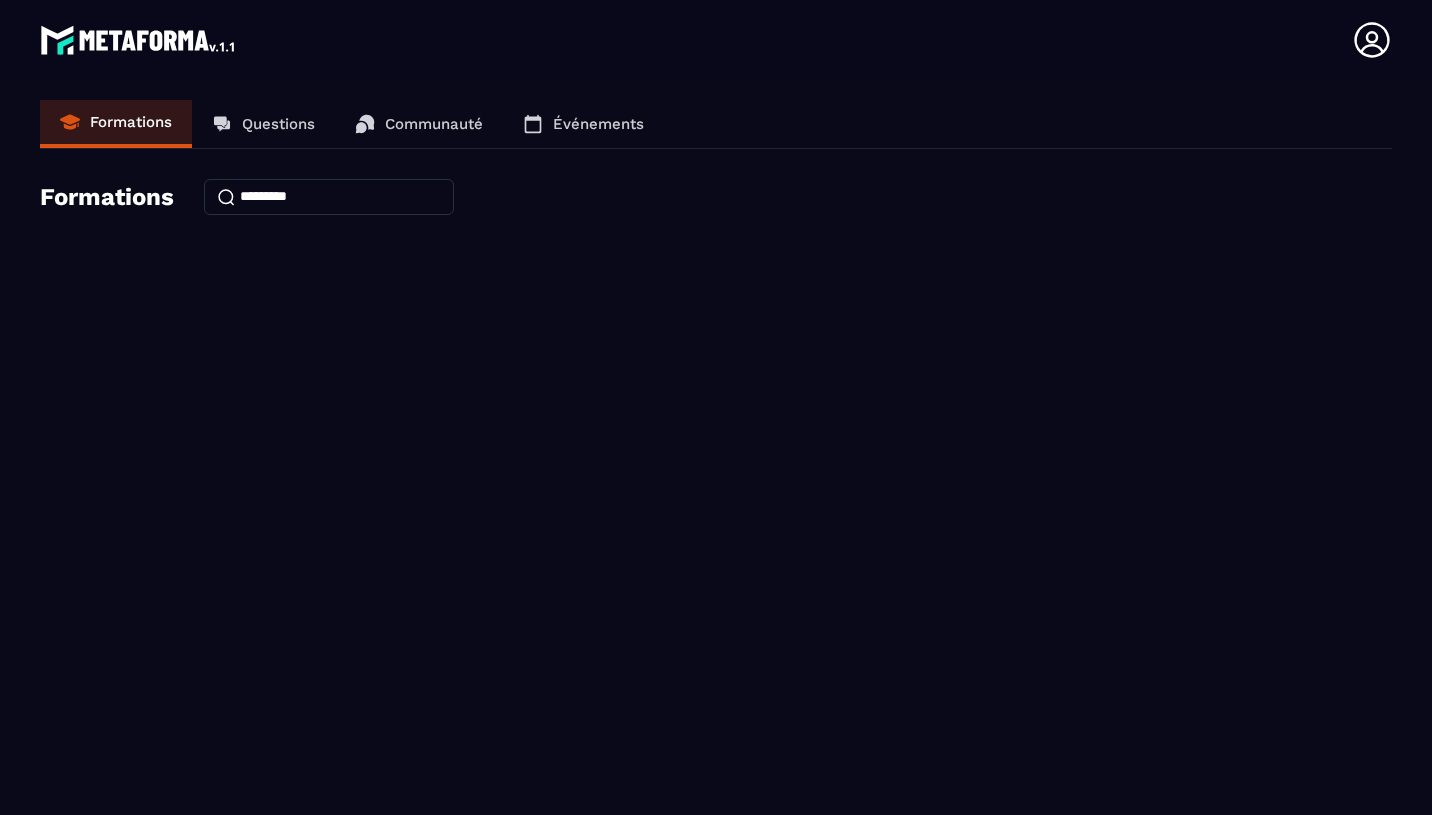 click on "Formations" at bounding box center [131, 122] 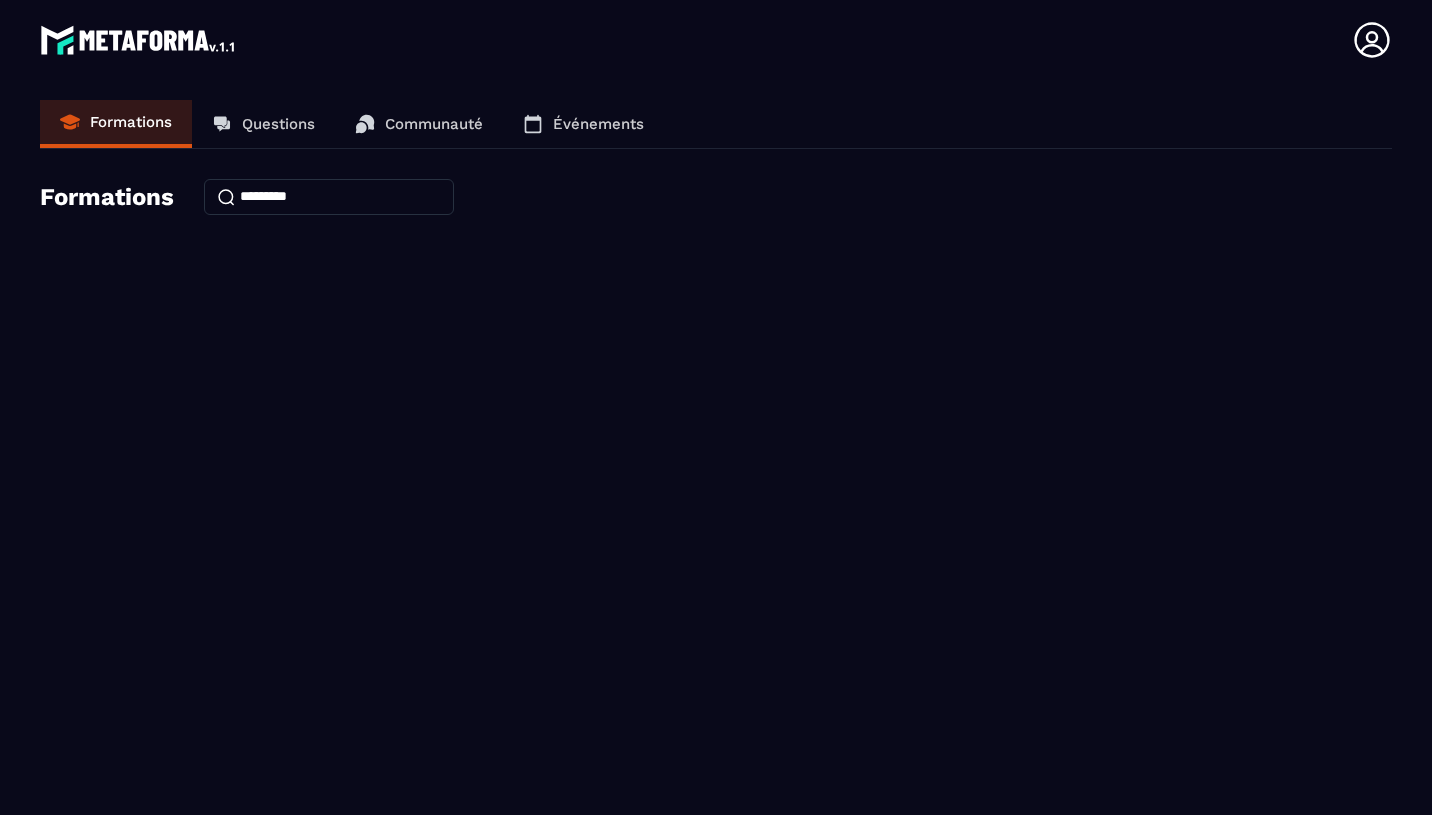 click at bounding box center (139, 40) 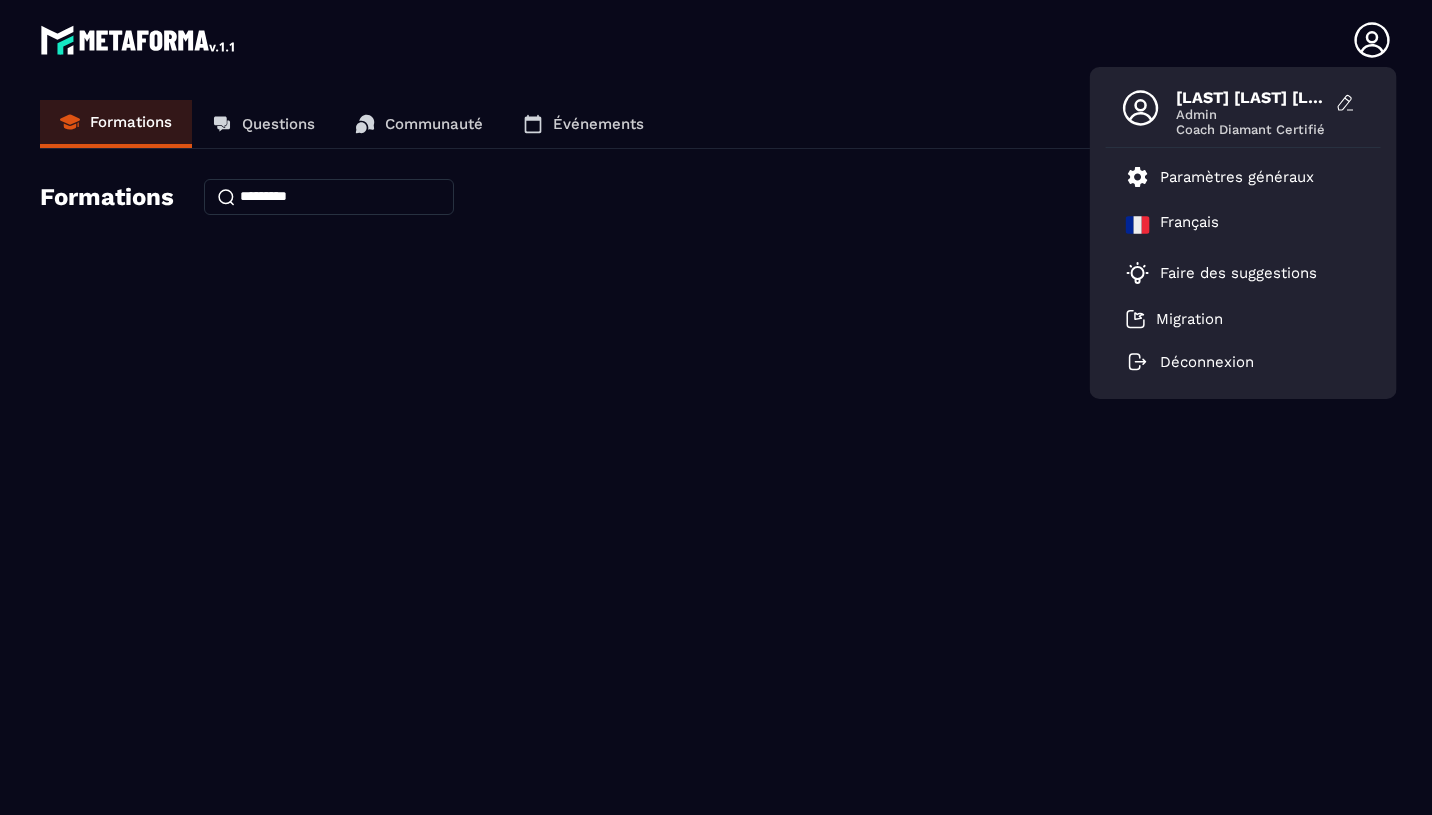 click on "Formations Questions Communauté Événements Formations" 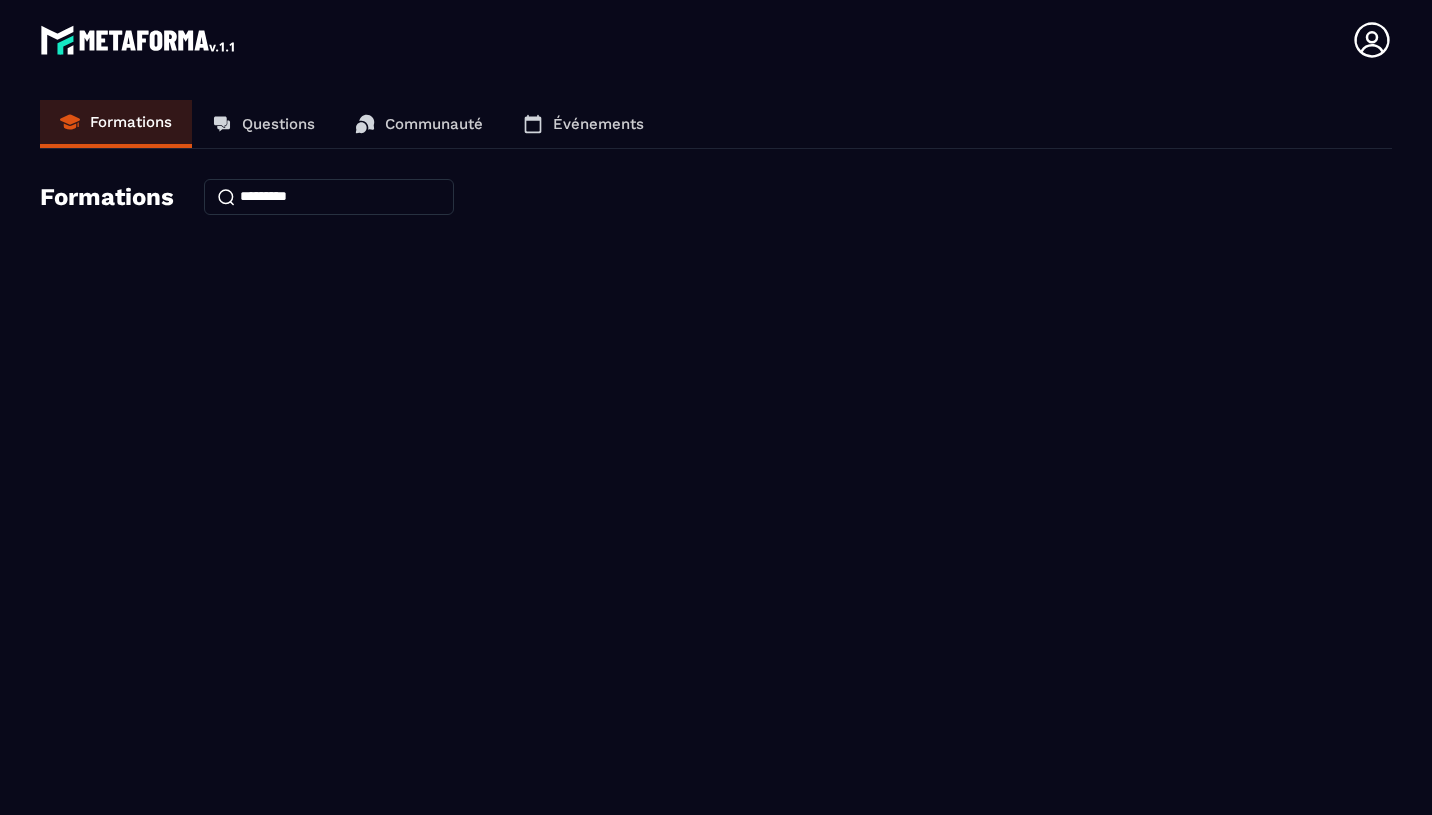 click on "Communauté" at bounding box center [419, 124] 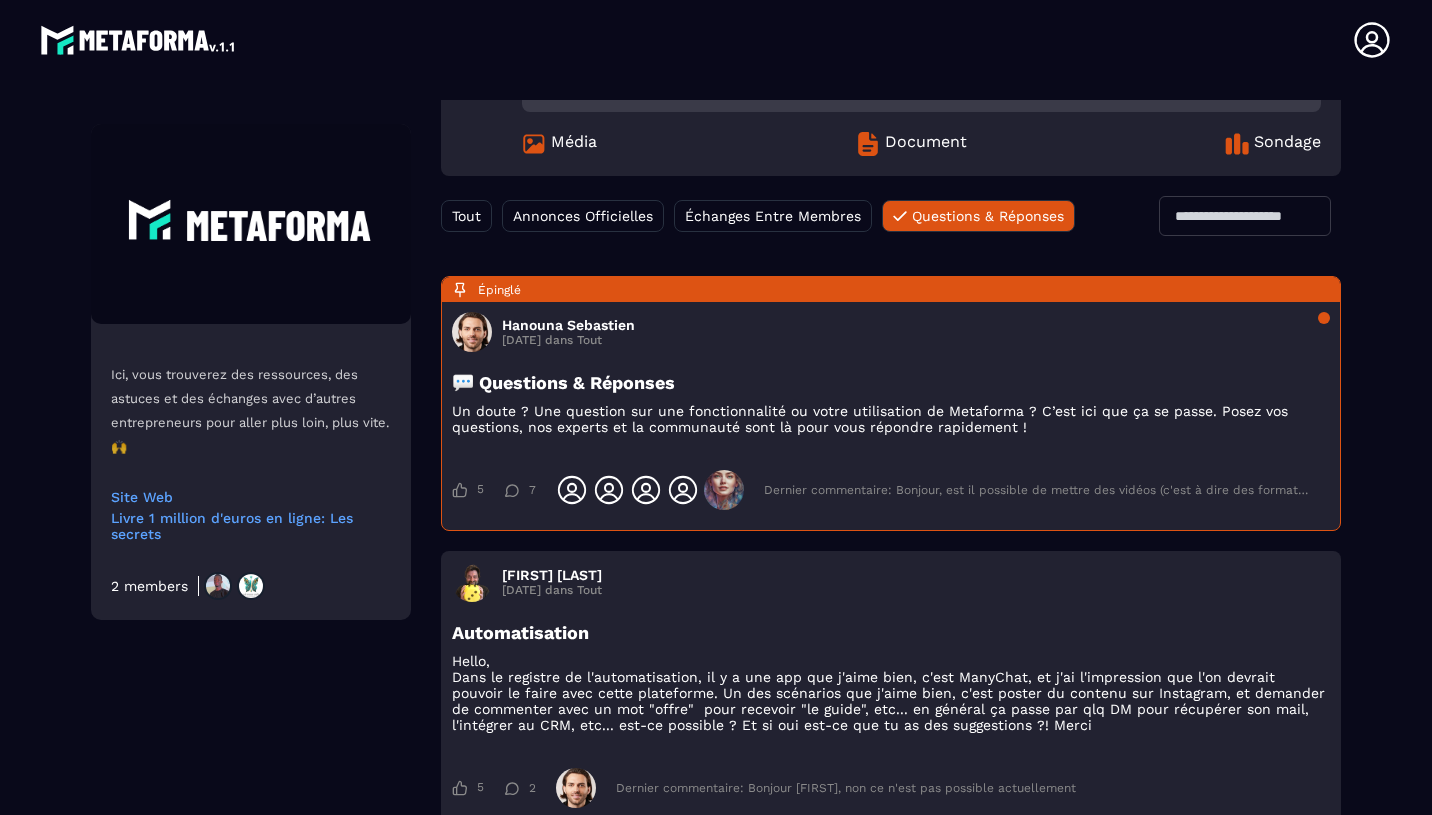 scroll, scrollTop: 0, scrollLeft: 0, axis: both 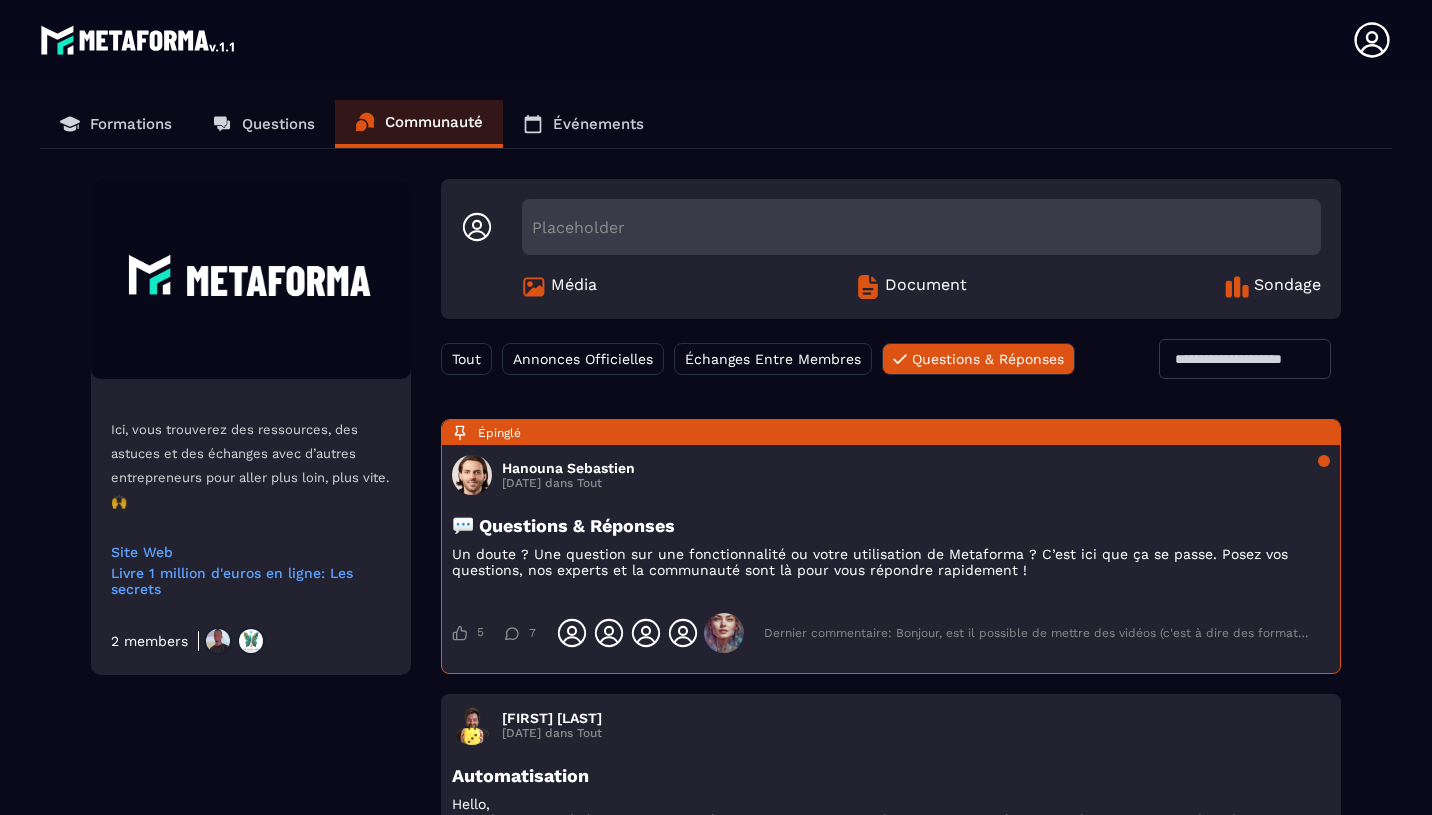click on "Questions" at bounding box center [278, 124] 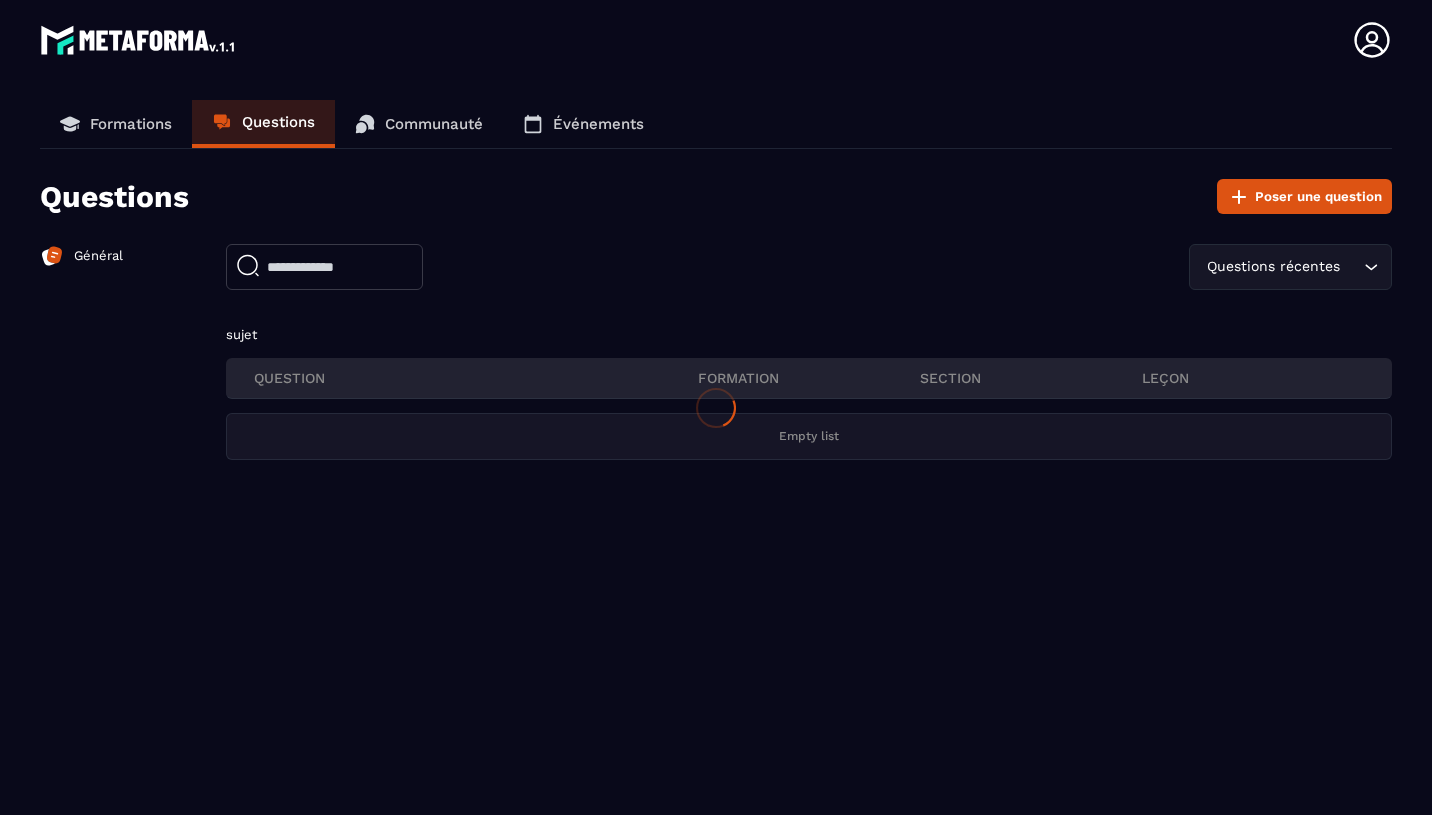 click at bounding box center [716, 407] 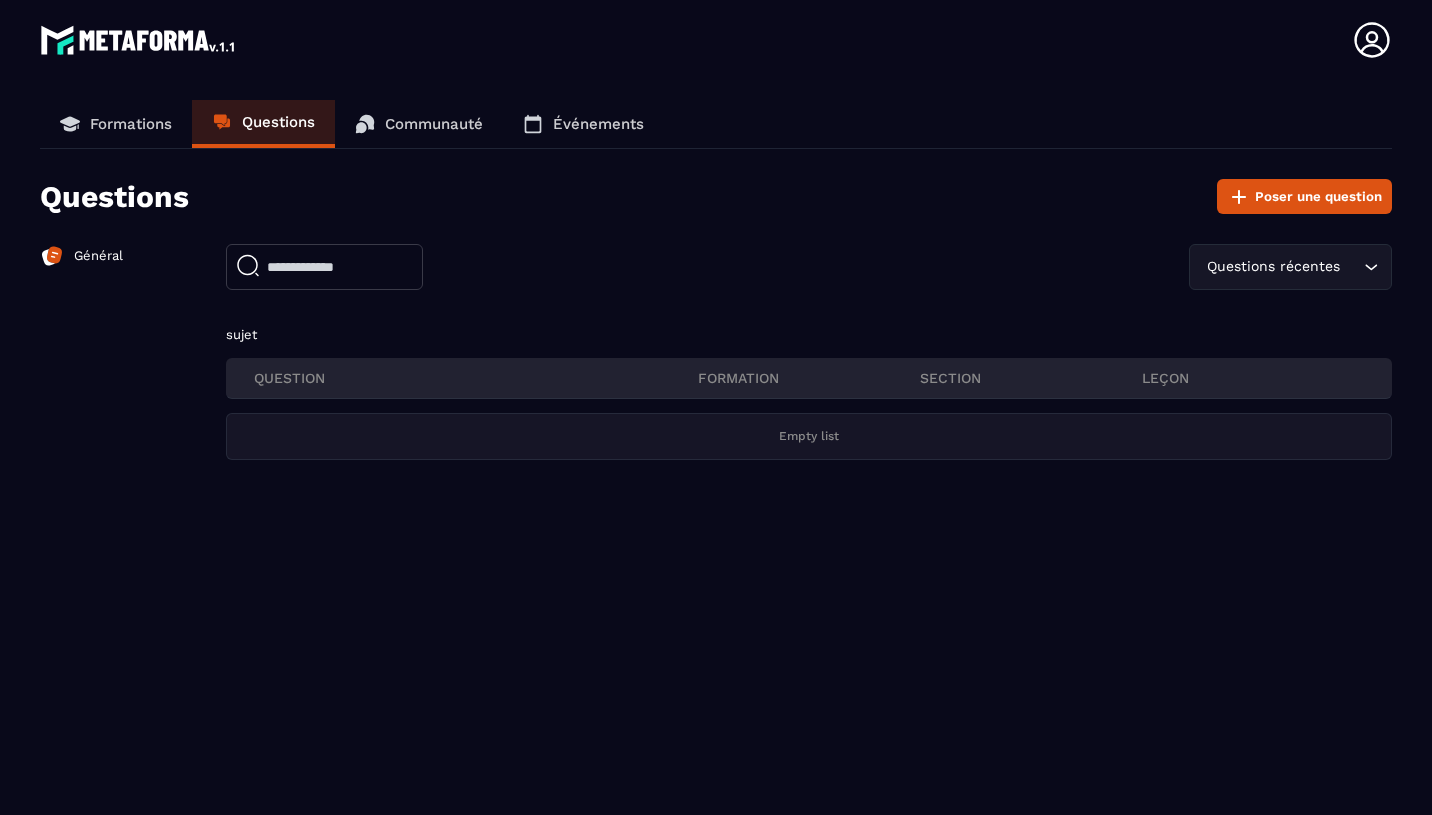 click 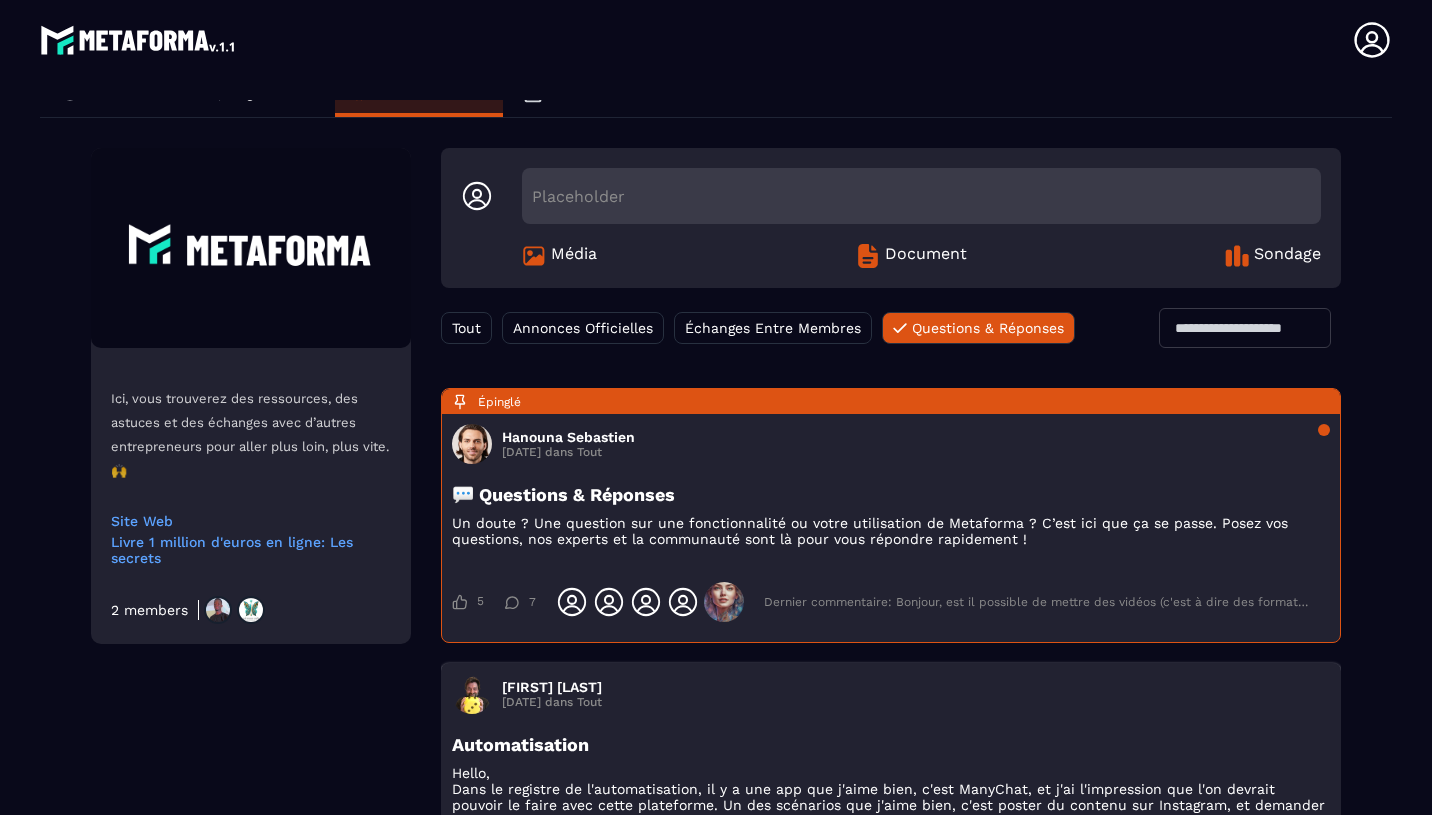 scroll, scrollTop: 0, scrollLeft: 0, axis: both 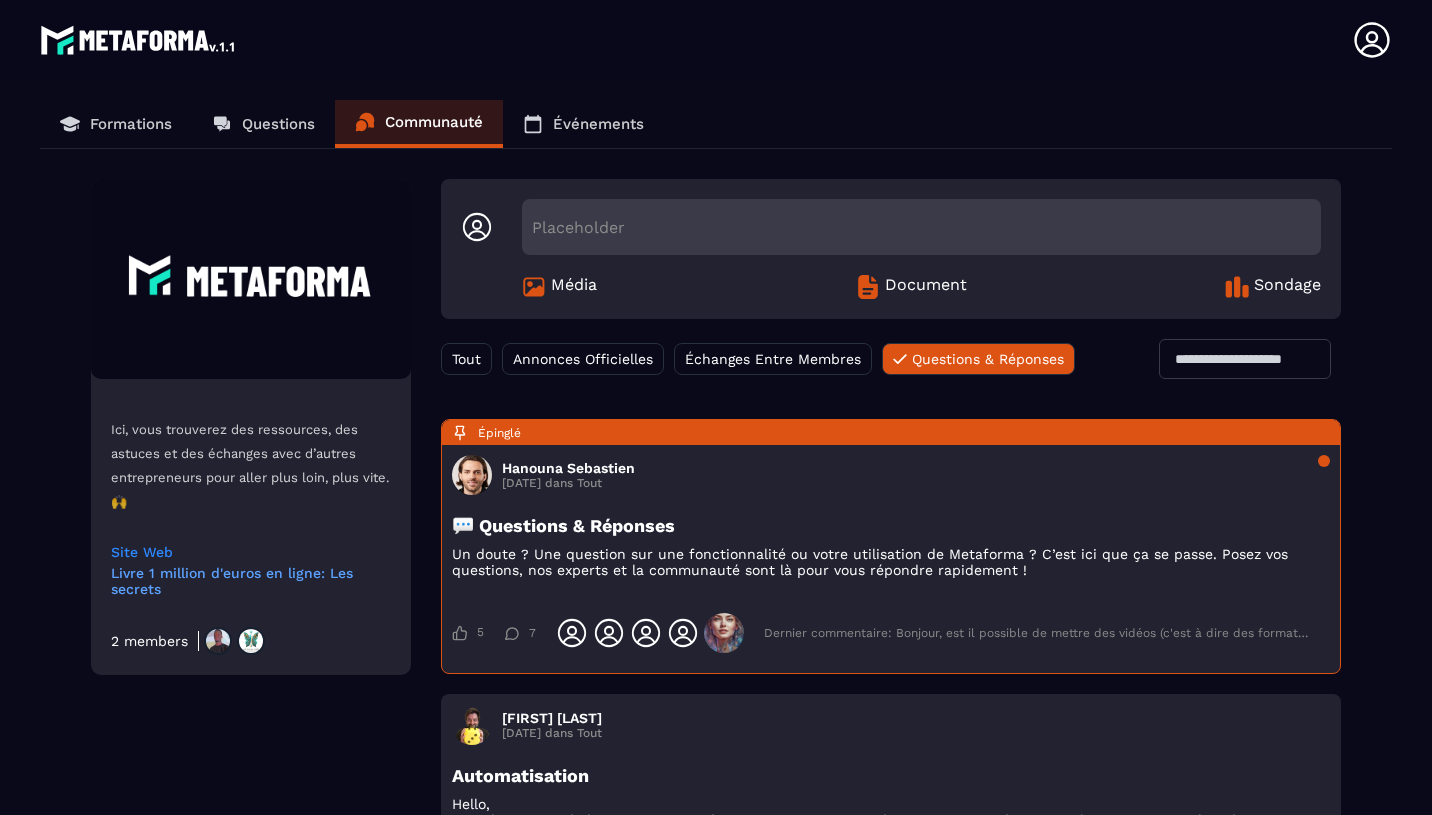 click on "Site Web" at bounding box center [251, 552] 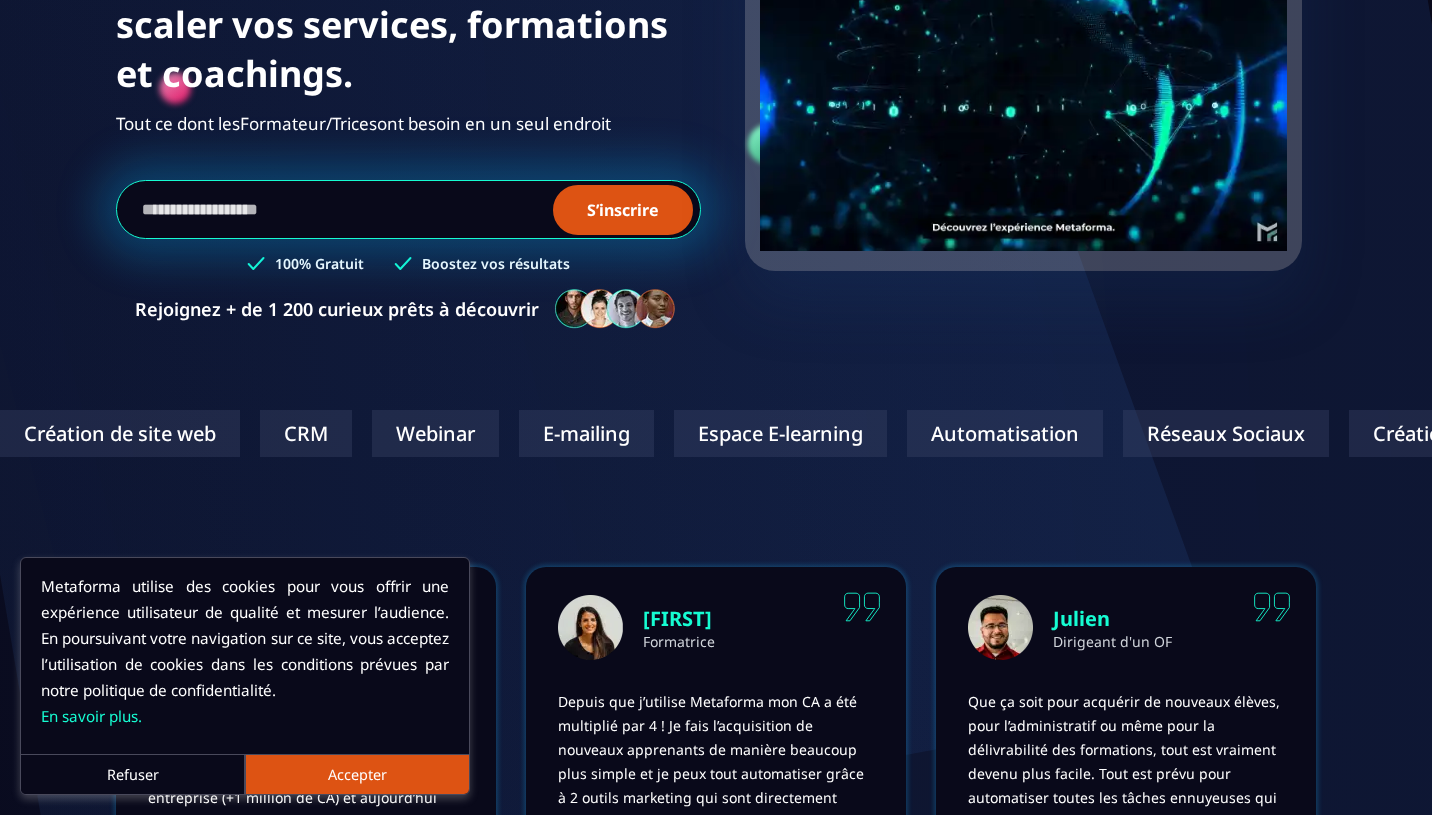scroll, scrollTop: 389, scrollLeft: 0, axis: vertical 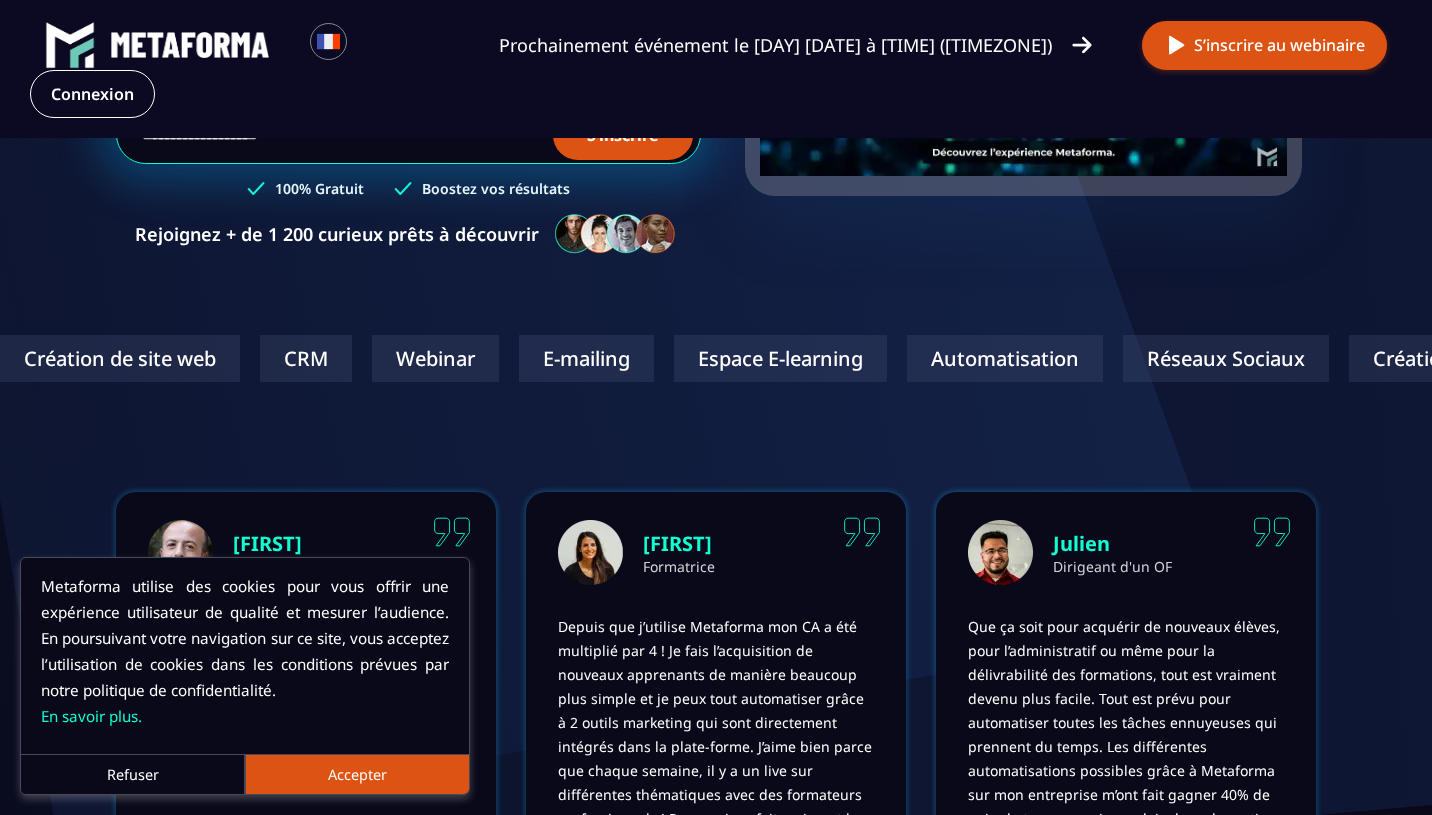 click on "Refuser" at bounding box center [133, 774] 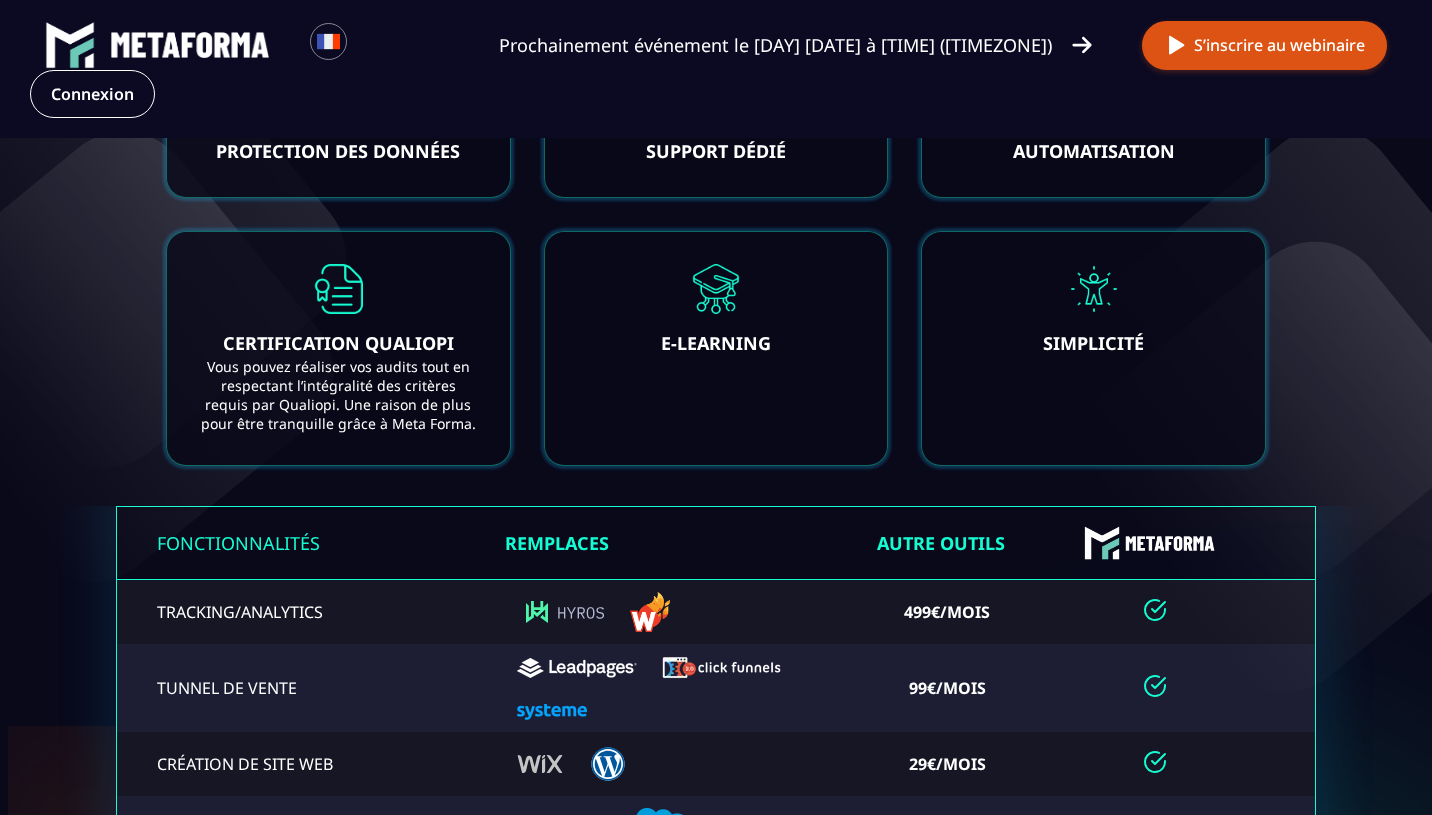 scroll, scrollTop: 3980, scrollLeft: 0, axis: vertical 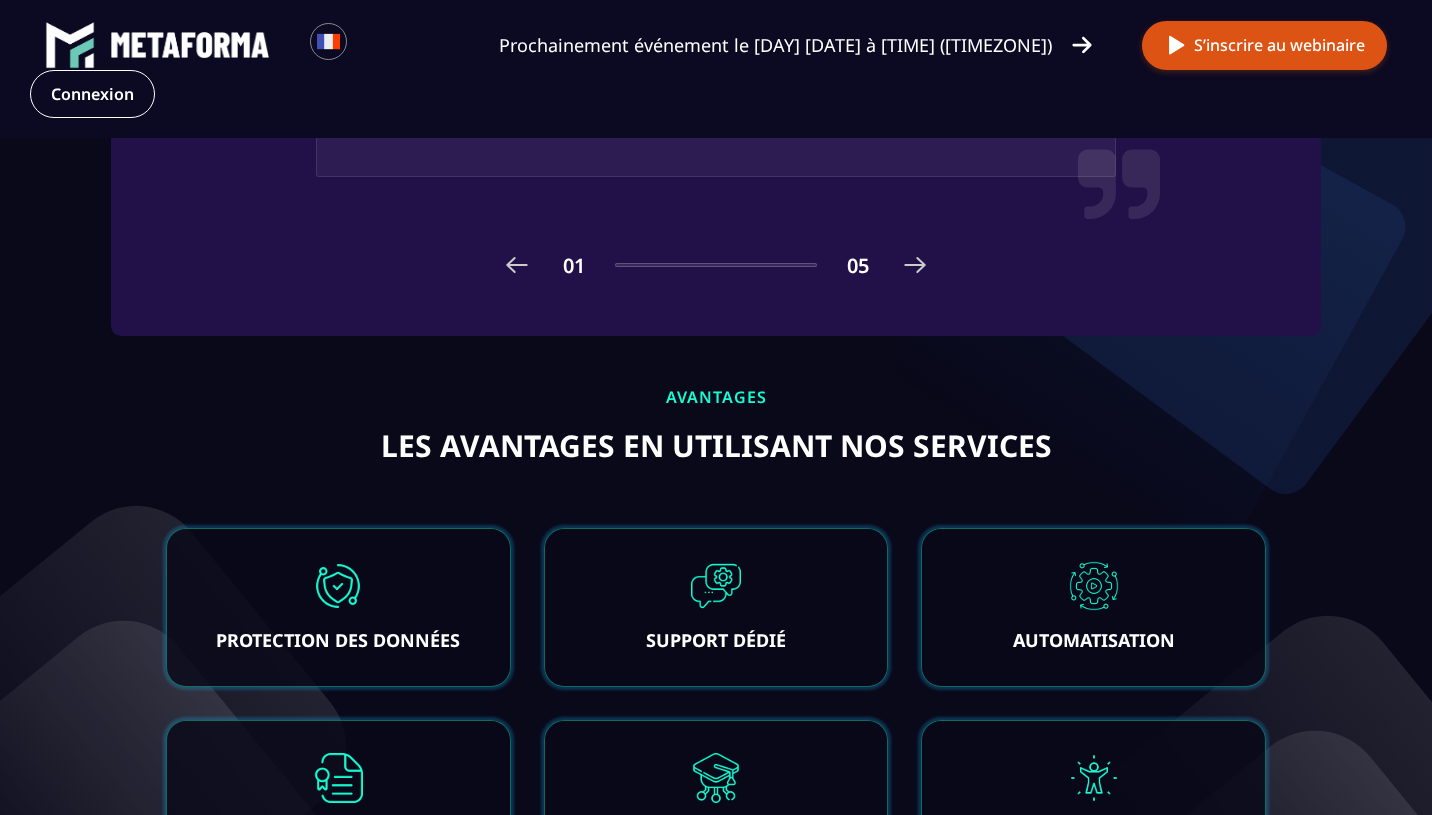 click at bounding box center (915, 265) 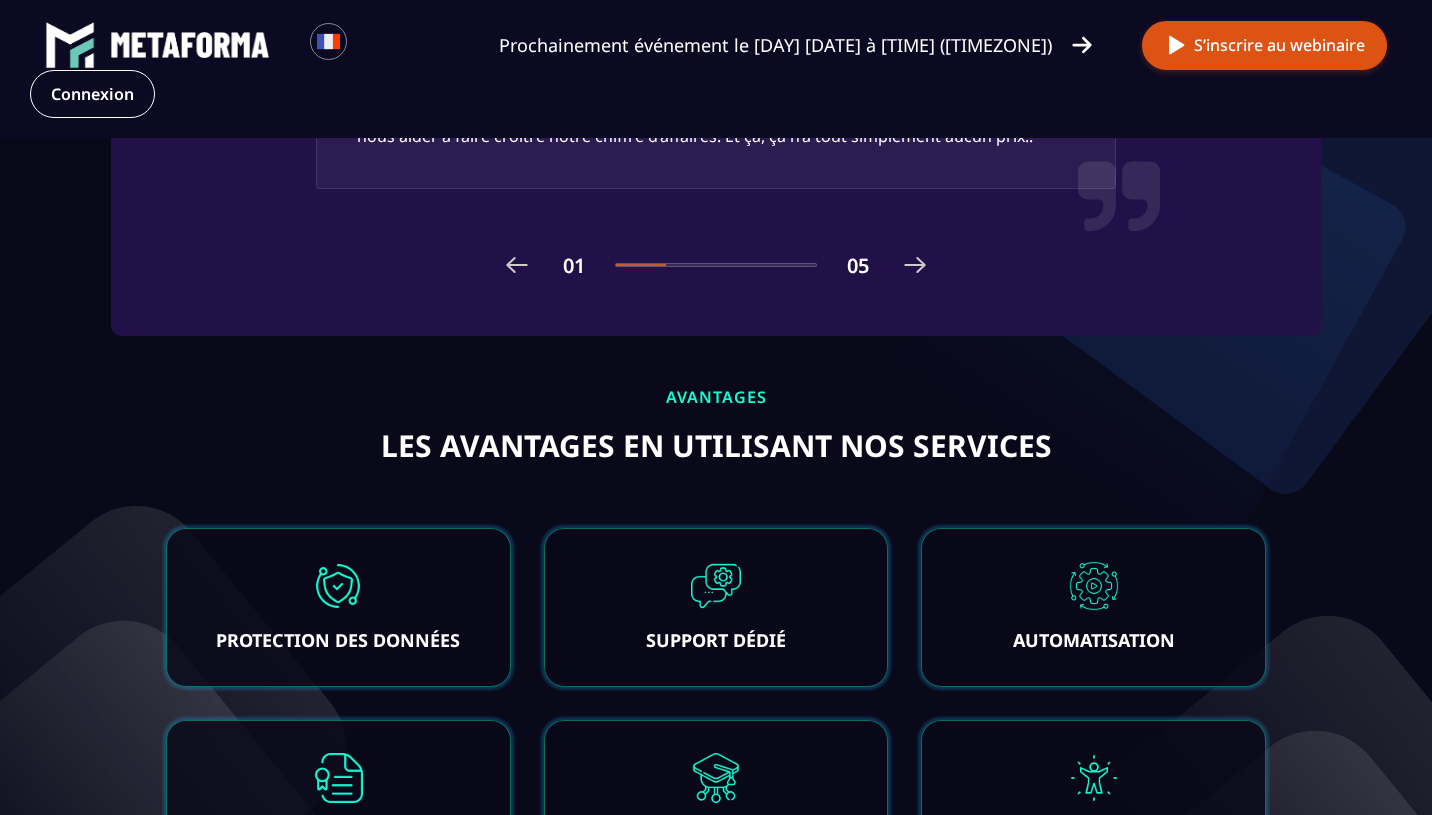 click at bounding box center (915, 265) 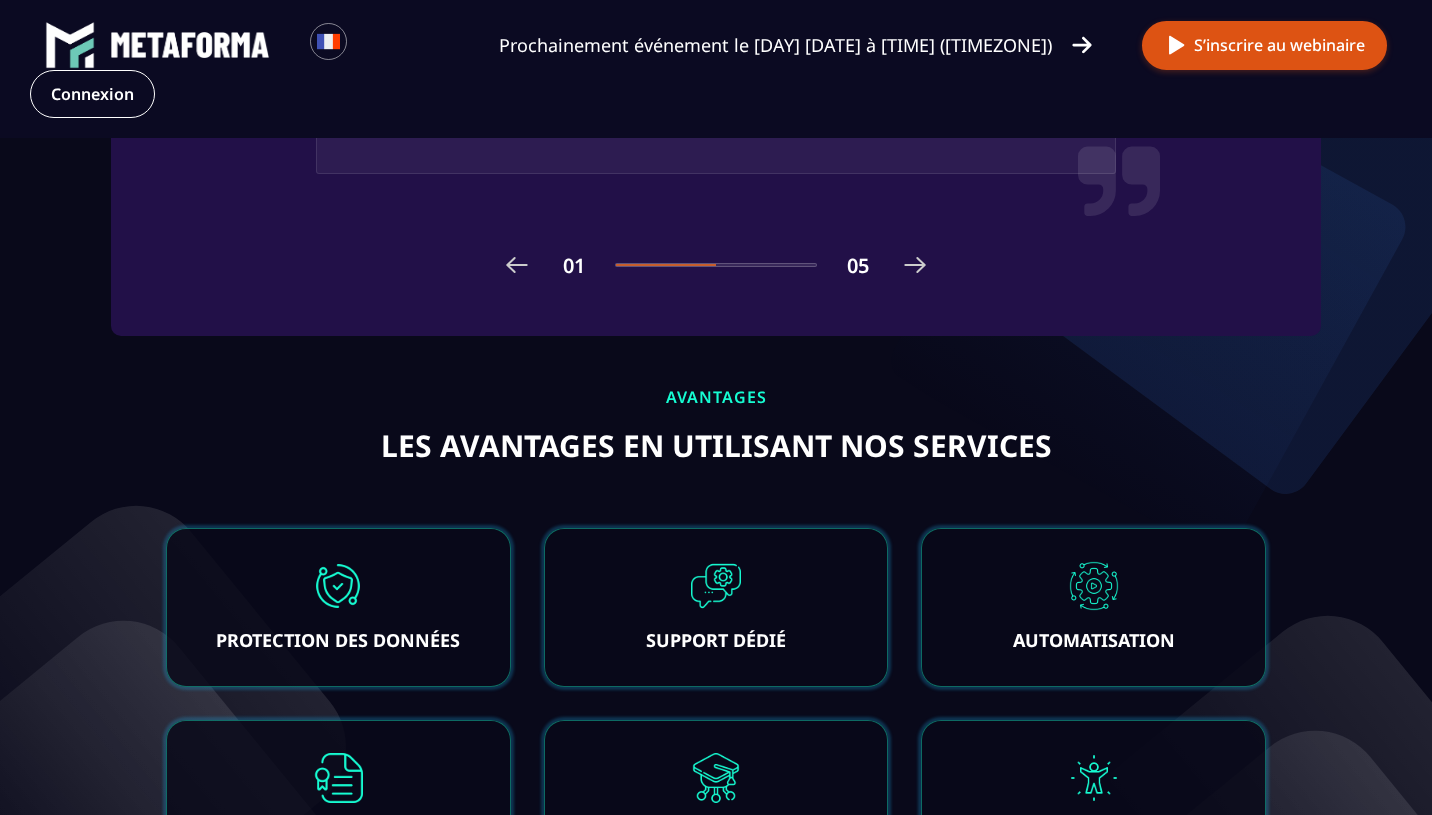 click at bounding box center (915, 265) 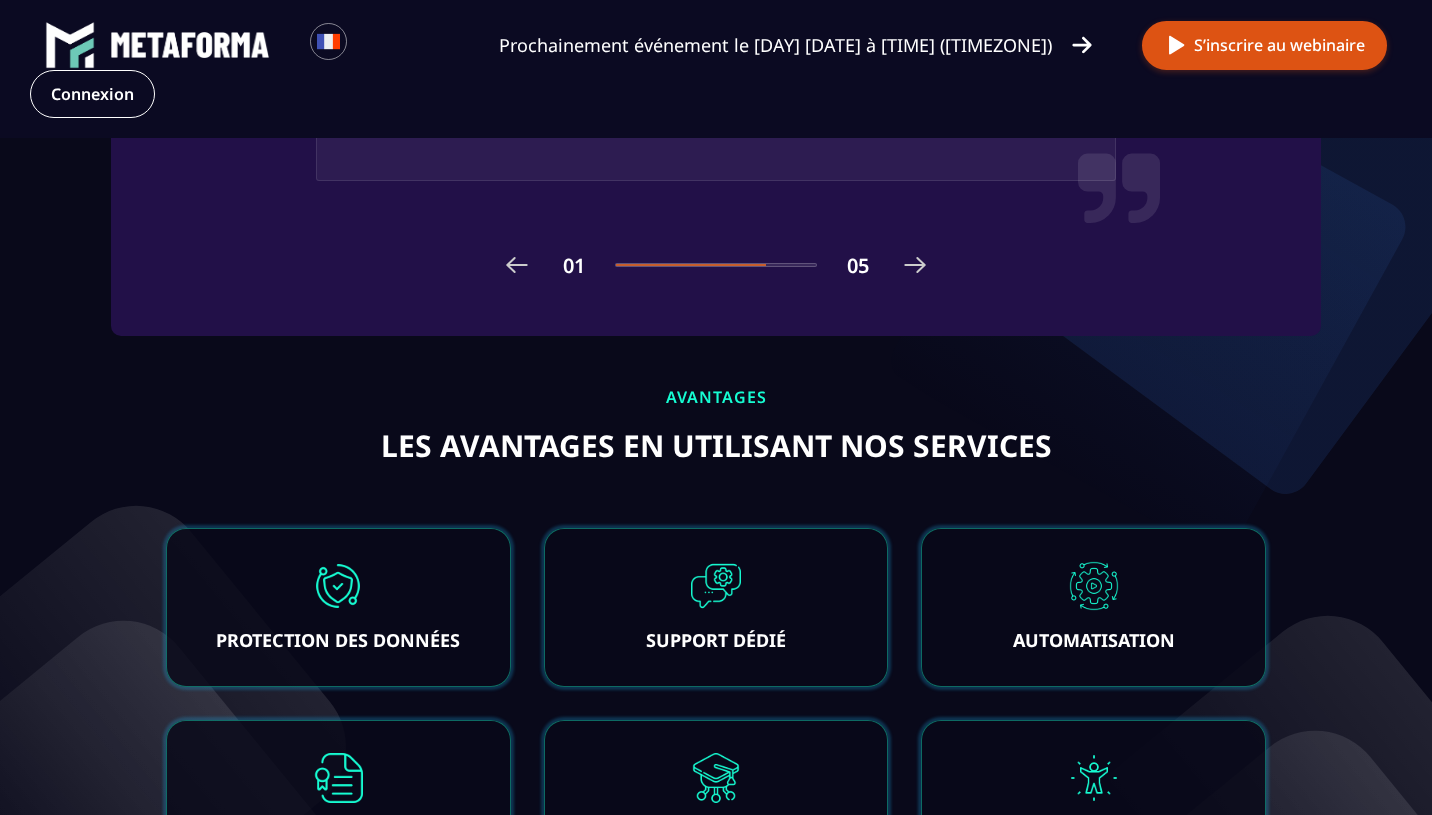 click at bounding box center (915, 265) 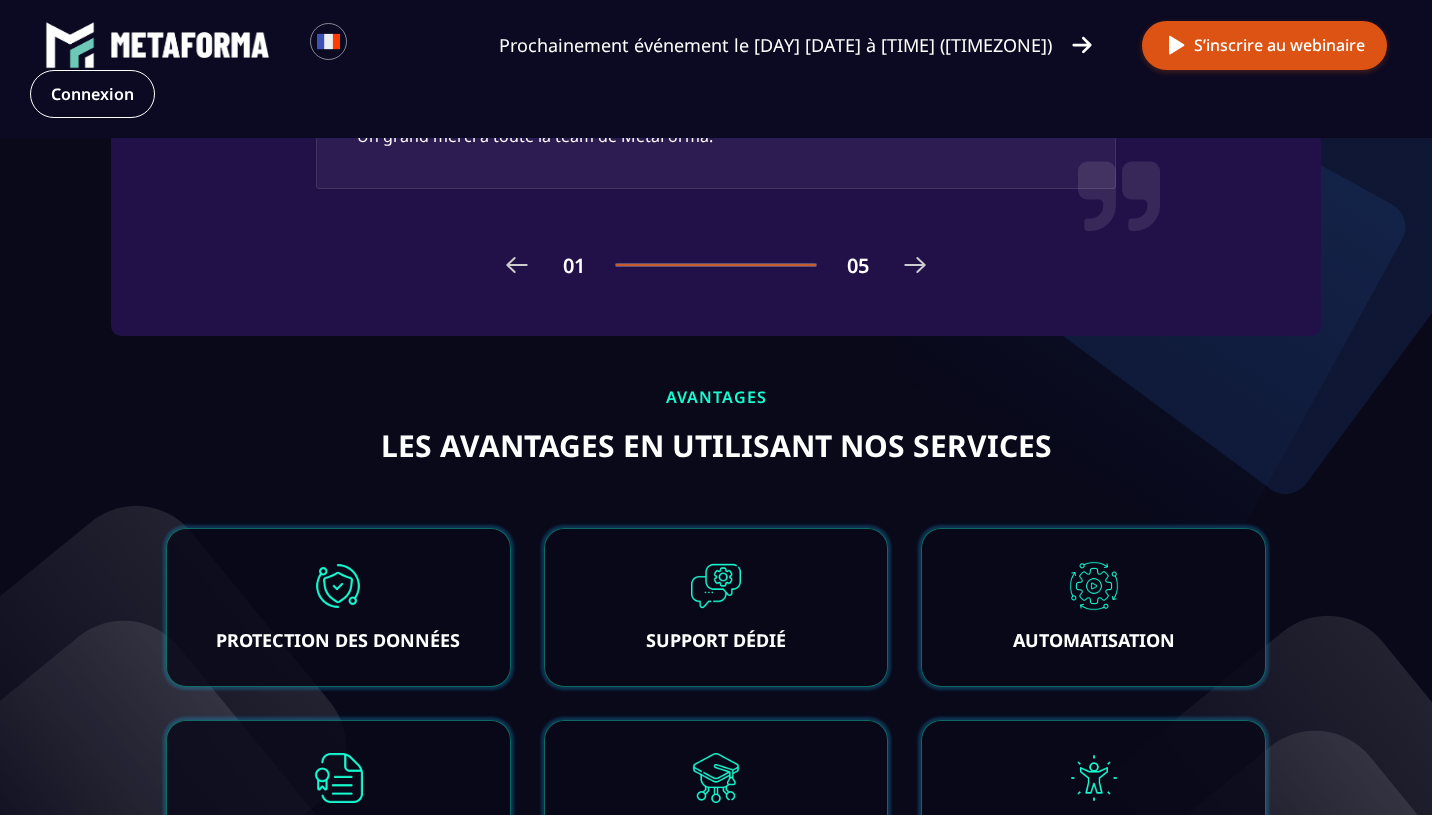 click at bounding box center (915, 265) 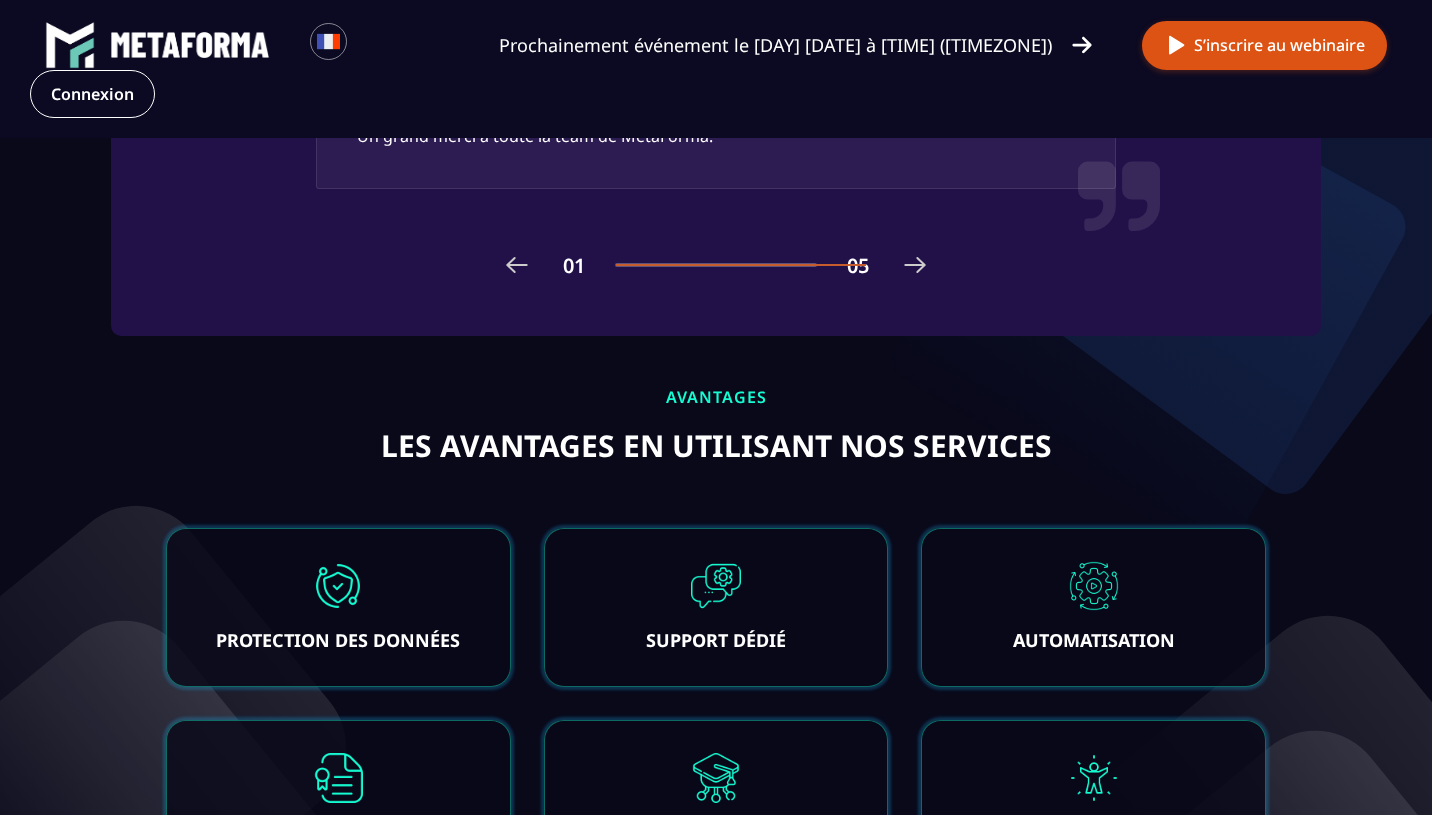 click at bounding box center [517, 265] 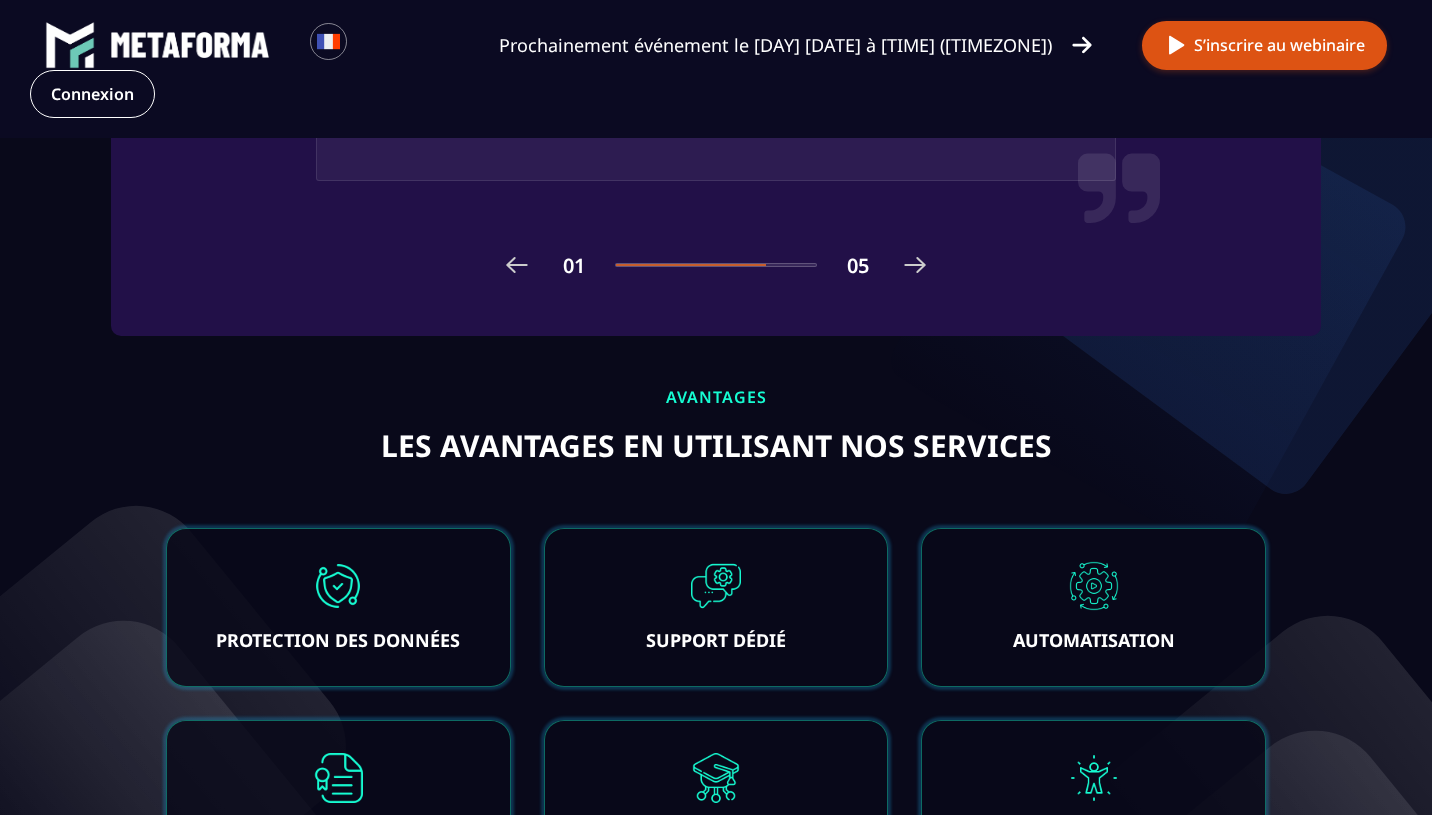 click at bounding box center (517, 265) 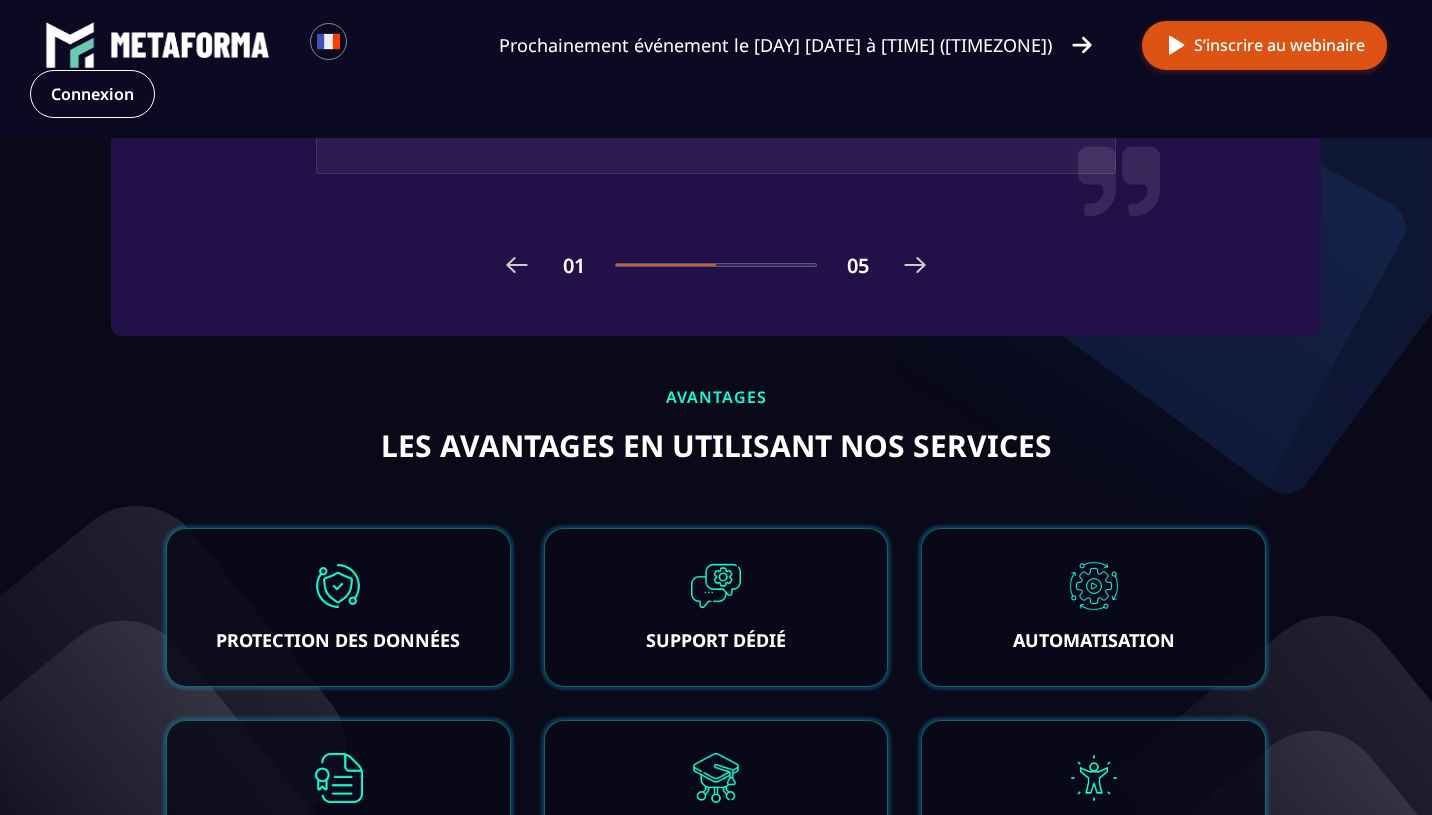 click at bounding box center [517, 265] 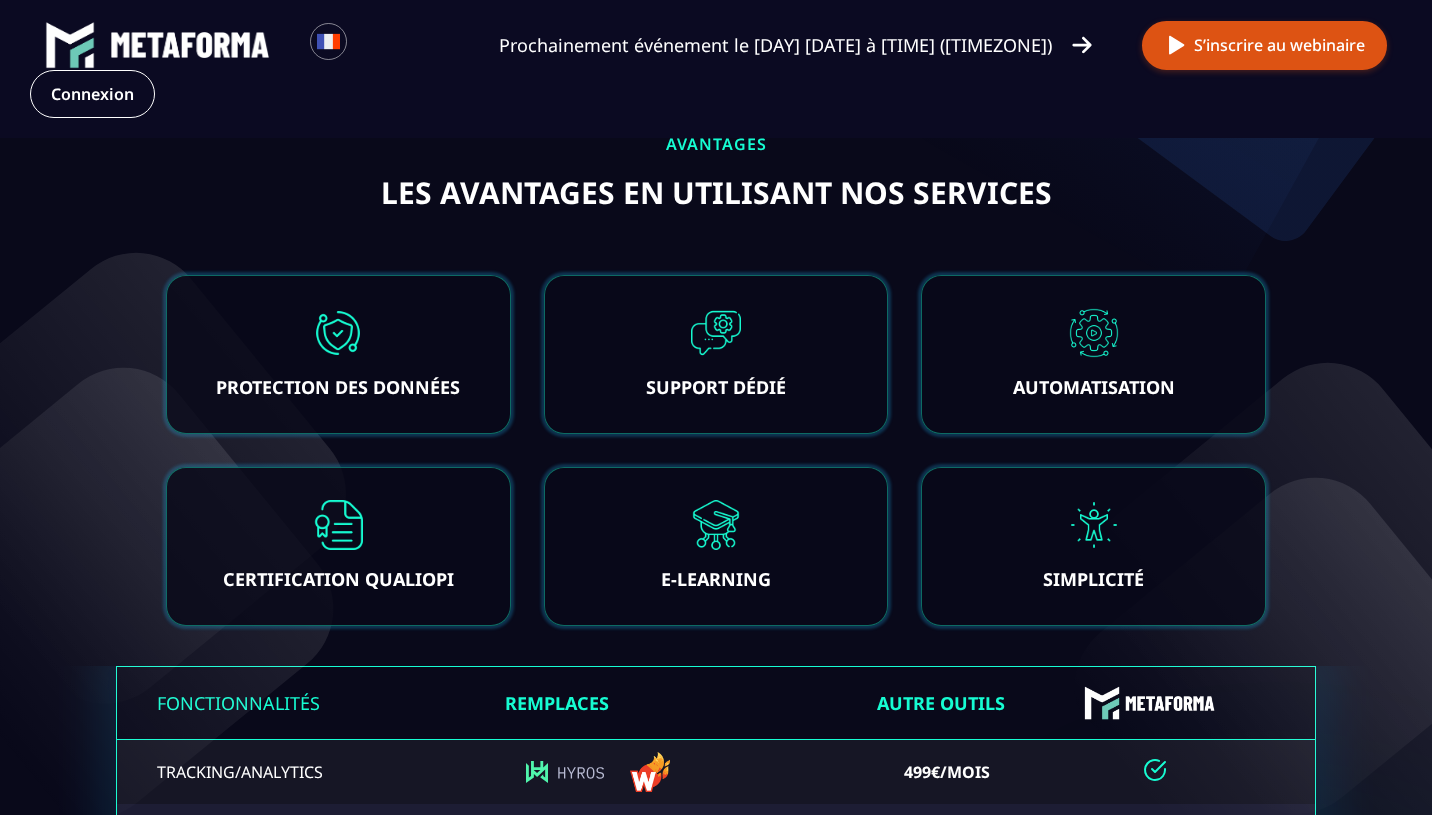 scroll, scrollTop: 3719, scrollLeft: 0, axis: vertical 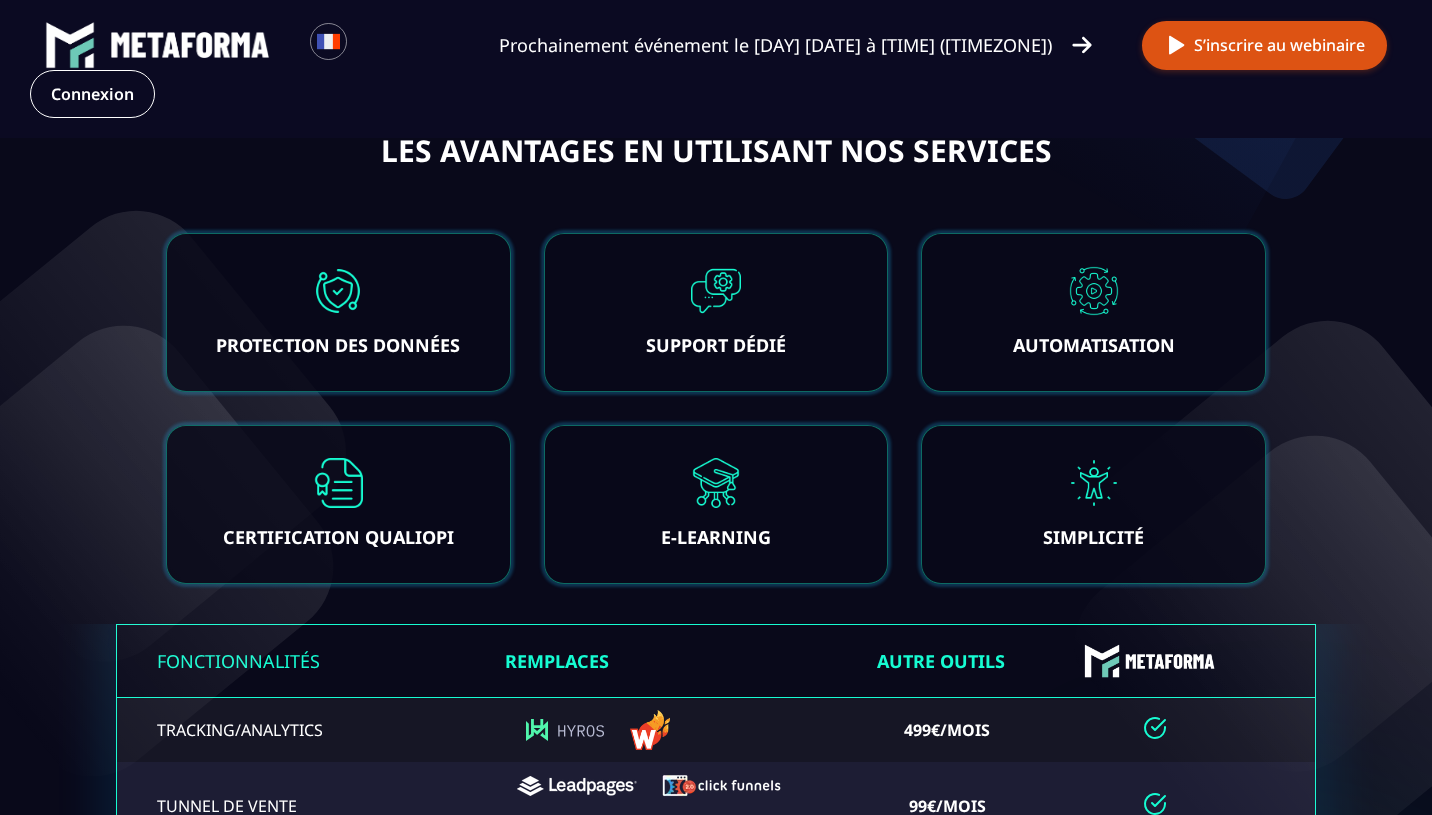 click on "PROTECTION DES DONNÉES Il est capital pour nous que vos informations ainsi que celles de vos apprenants soient sécurisées et protégées. Nous utilisons un logiciel de pointe pour garantir la protection de vos données." at bounding box center (338, 312) 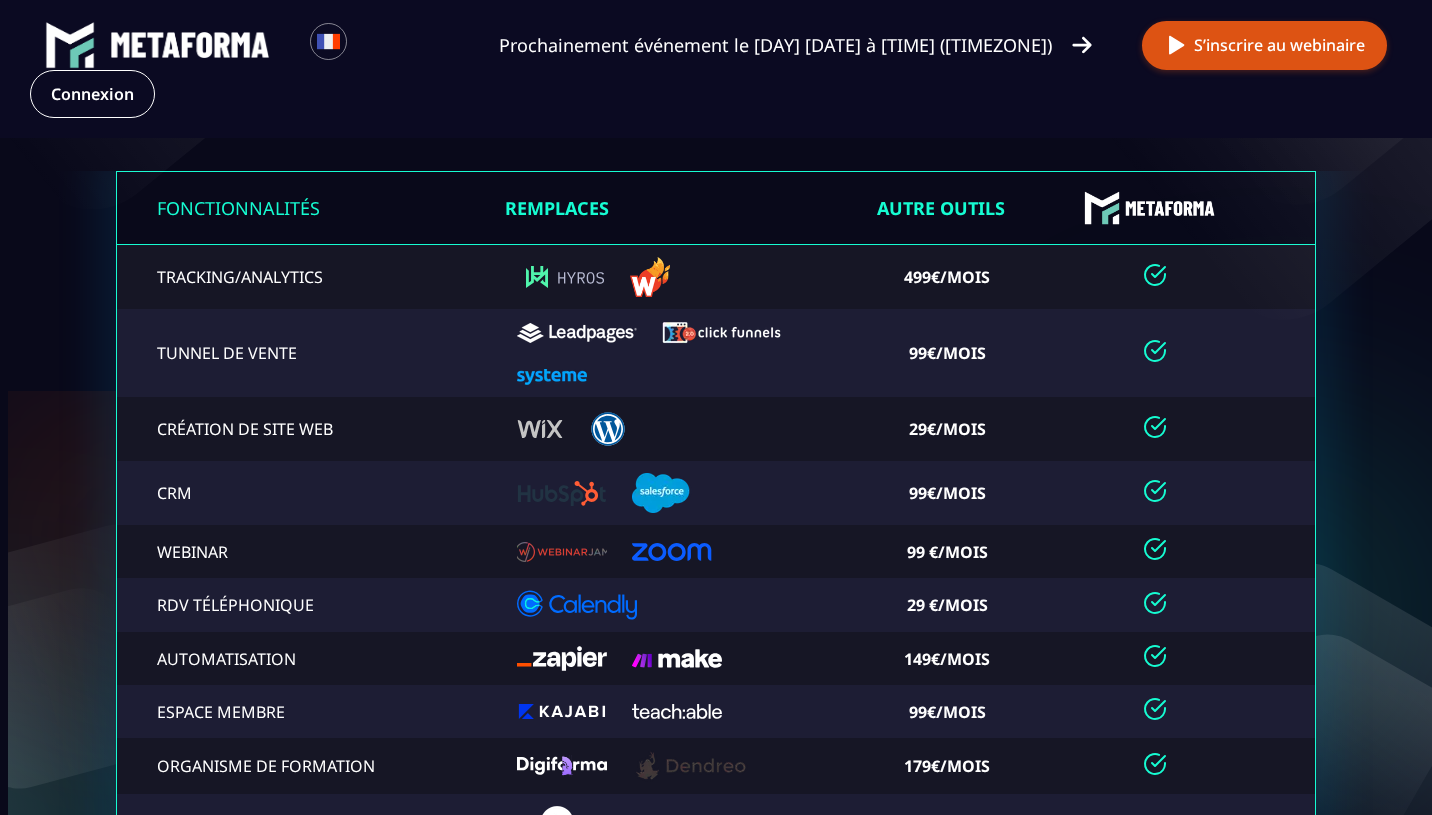 scroll, scrollTop: 4309, scrollLeft: 0, axis: vertical 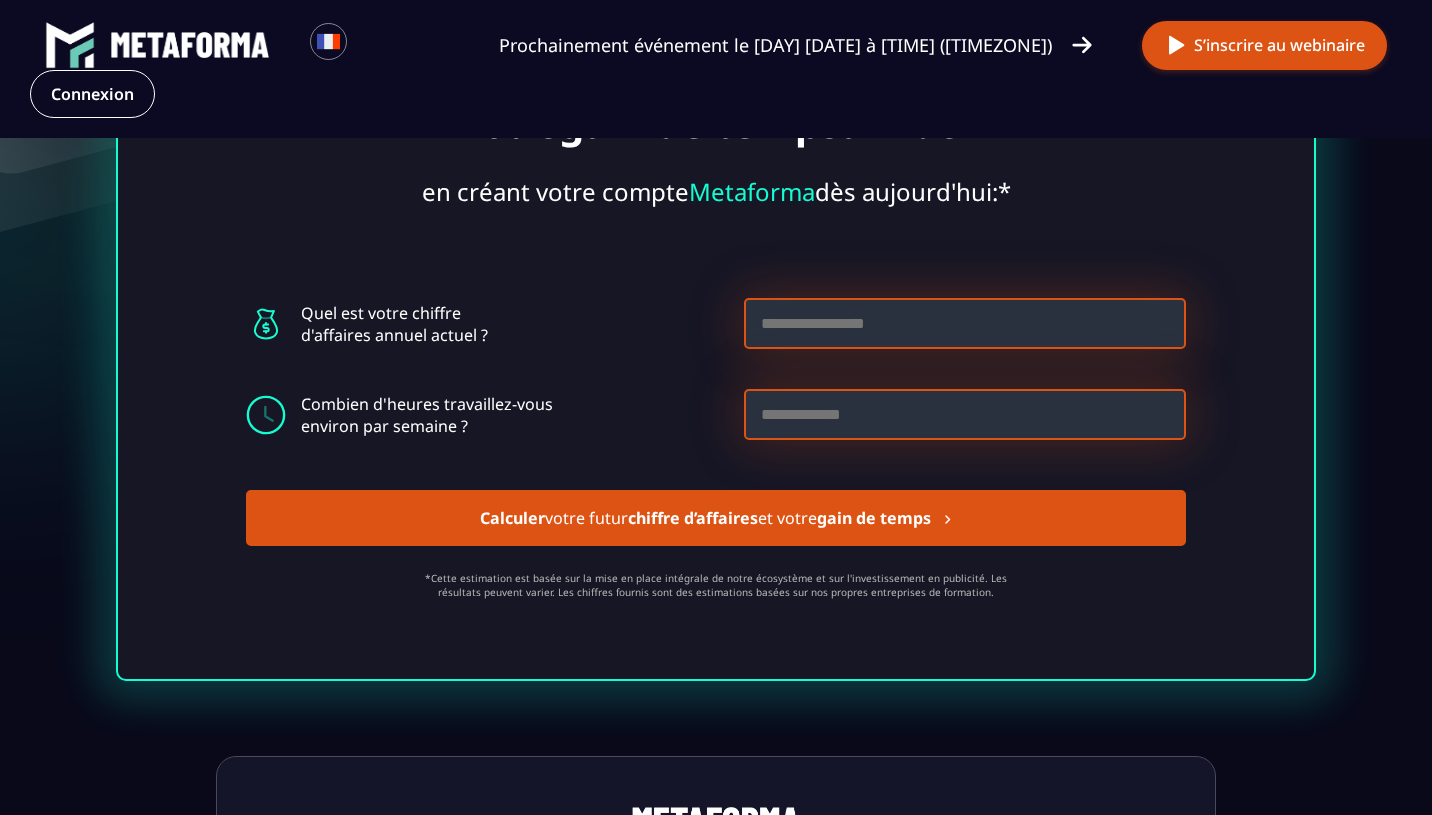 click at bounding box center (965, 323) 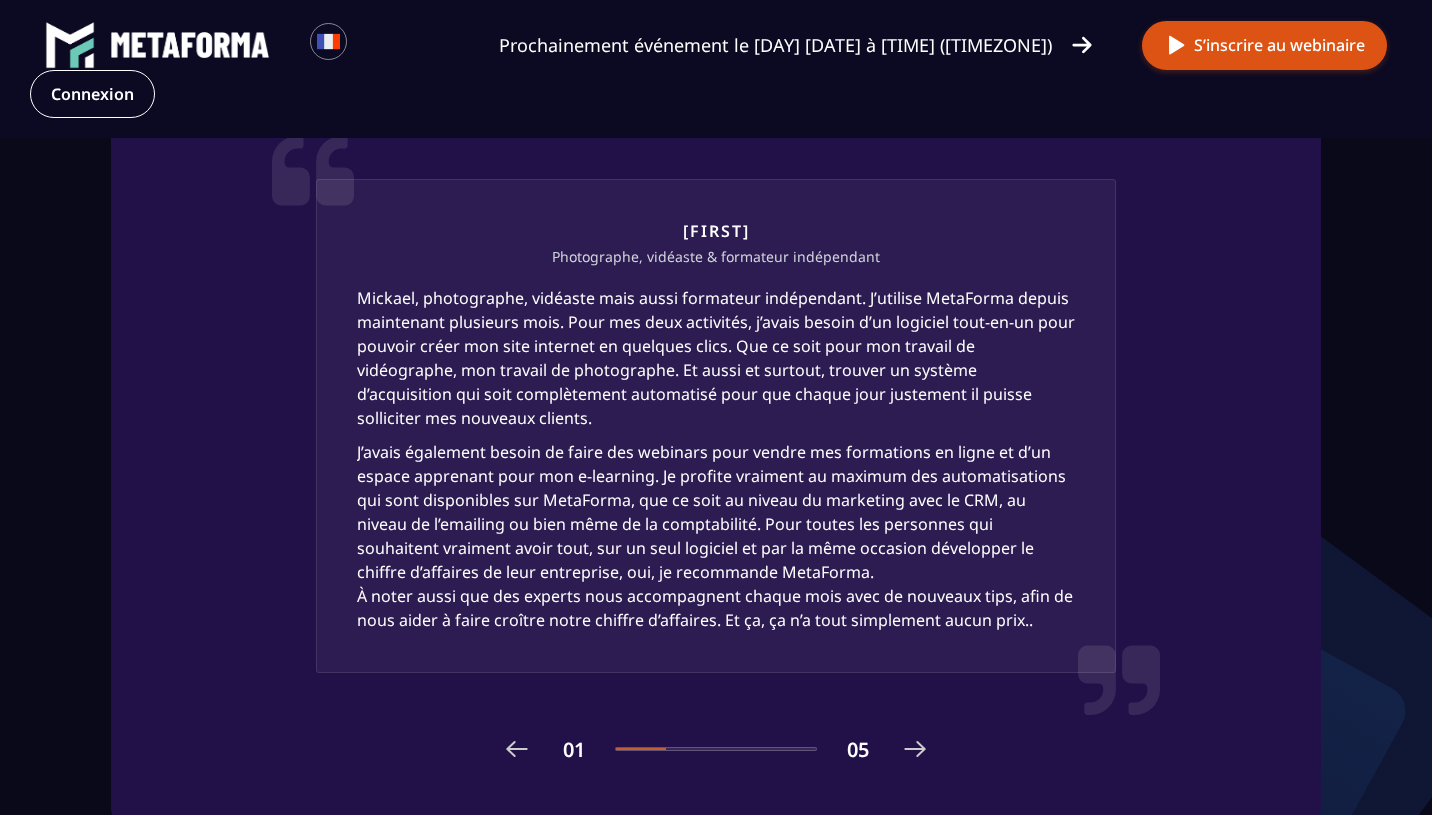 scroll, scrollTop: 2937, scrollLeft: 0, axis: vertical 